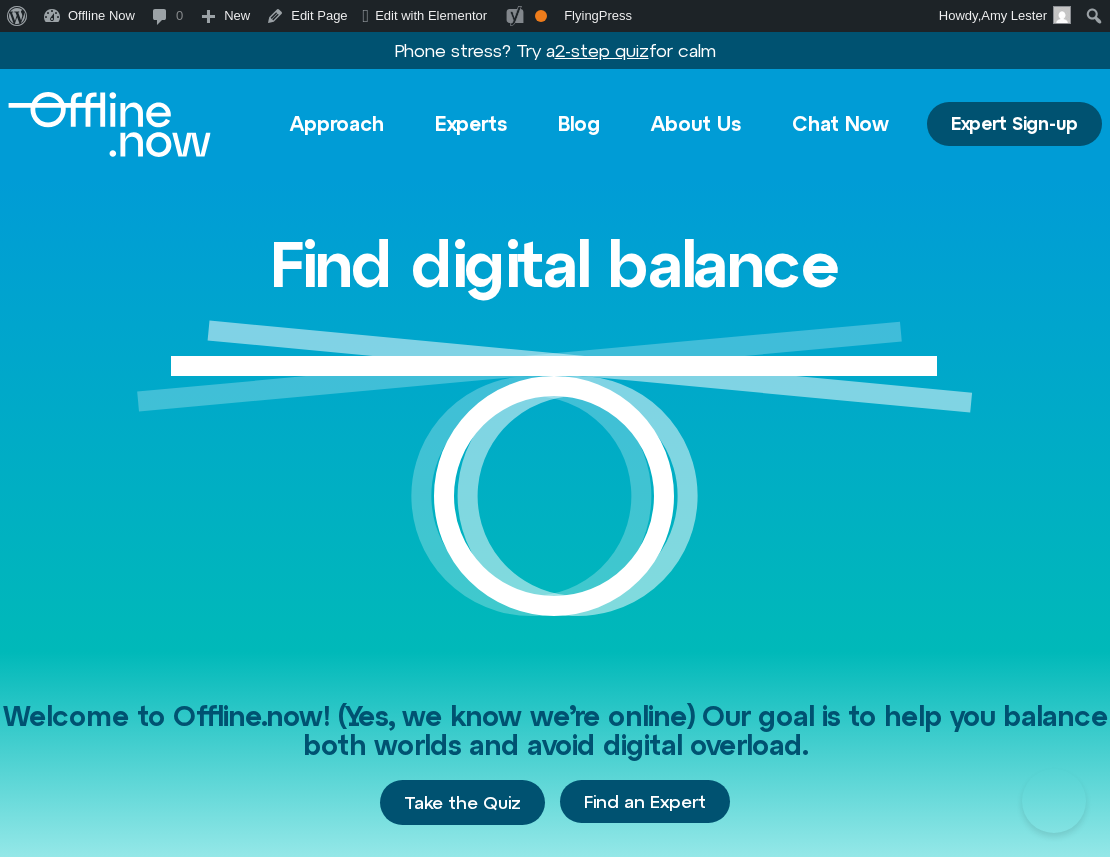 scroll, scrollTop: 0, scrollLeft: 0, axis: both 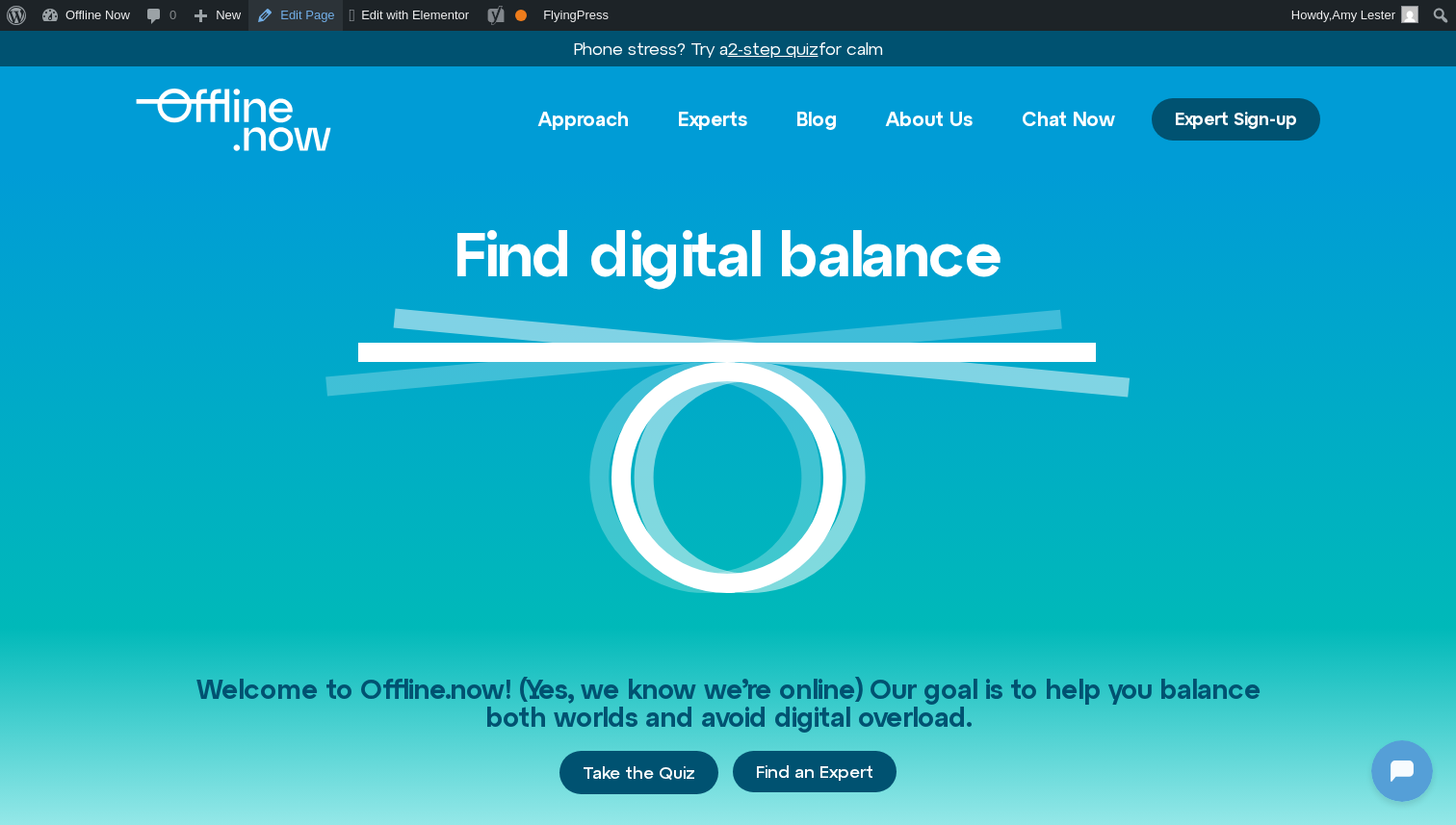 click on "Edit Page" at bounding box center [295, 15] 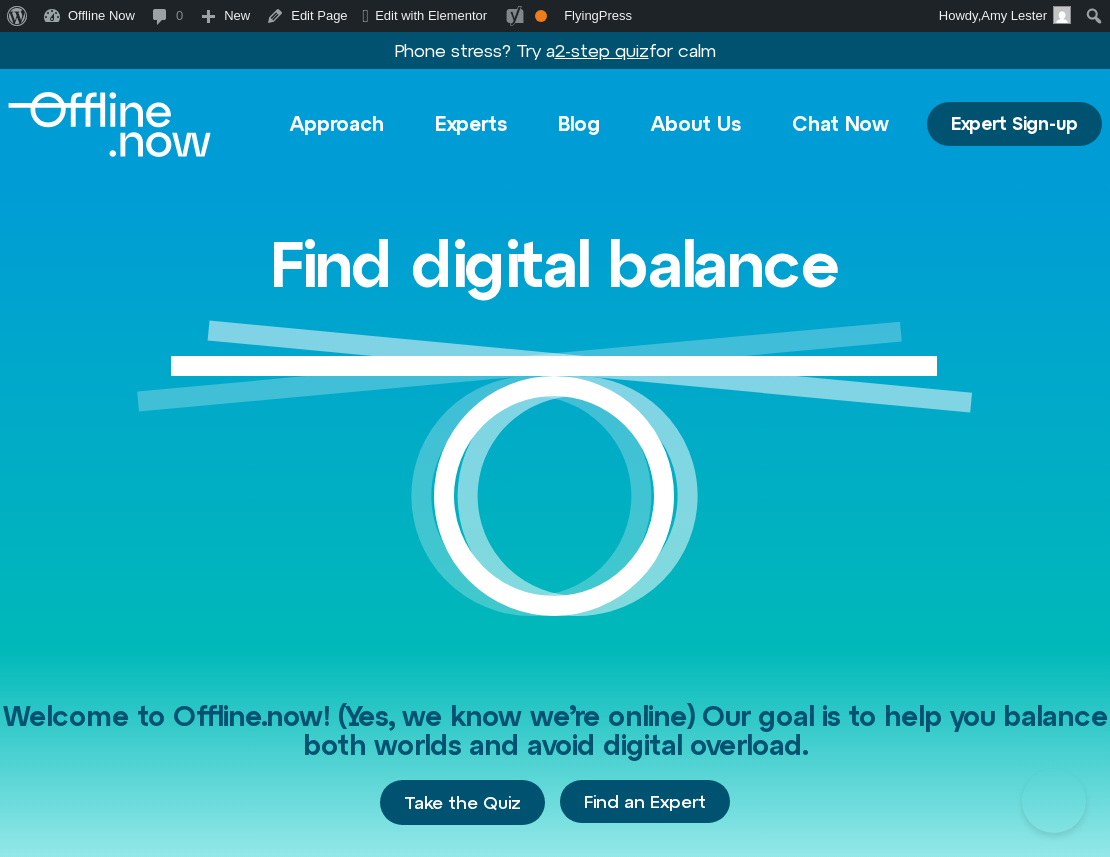 scroll, scrollTop: 0, scrollLeft: 0, axis: both 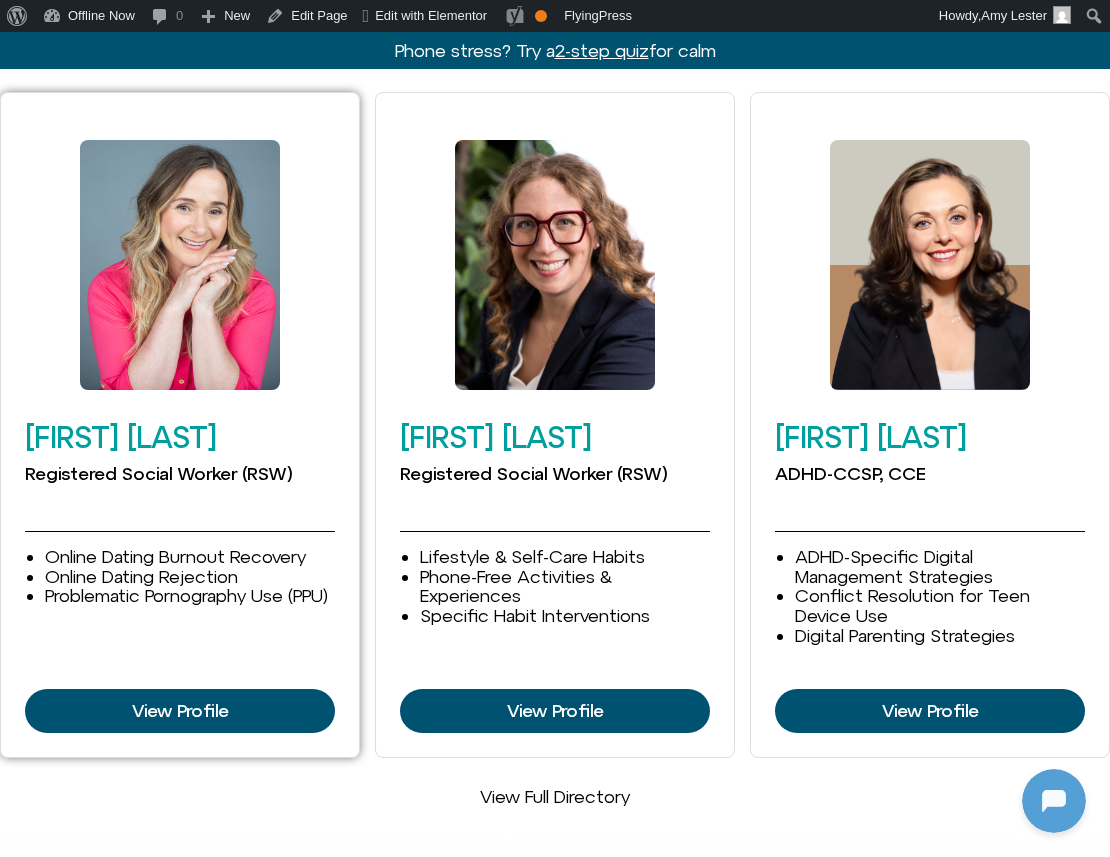 click 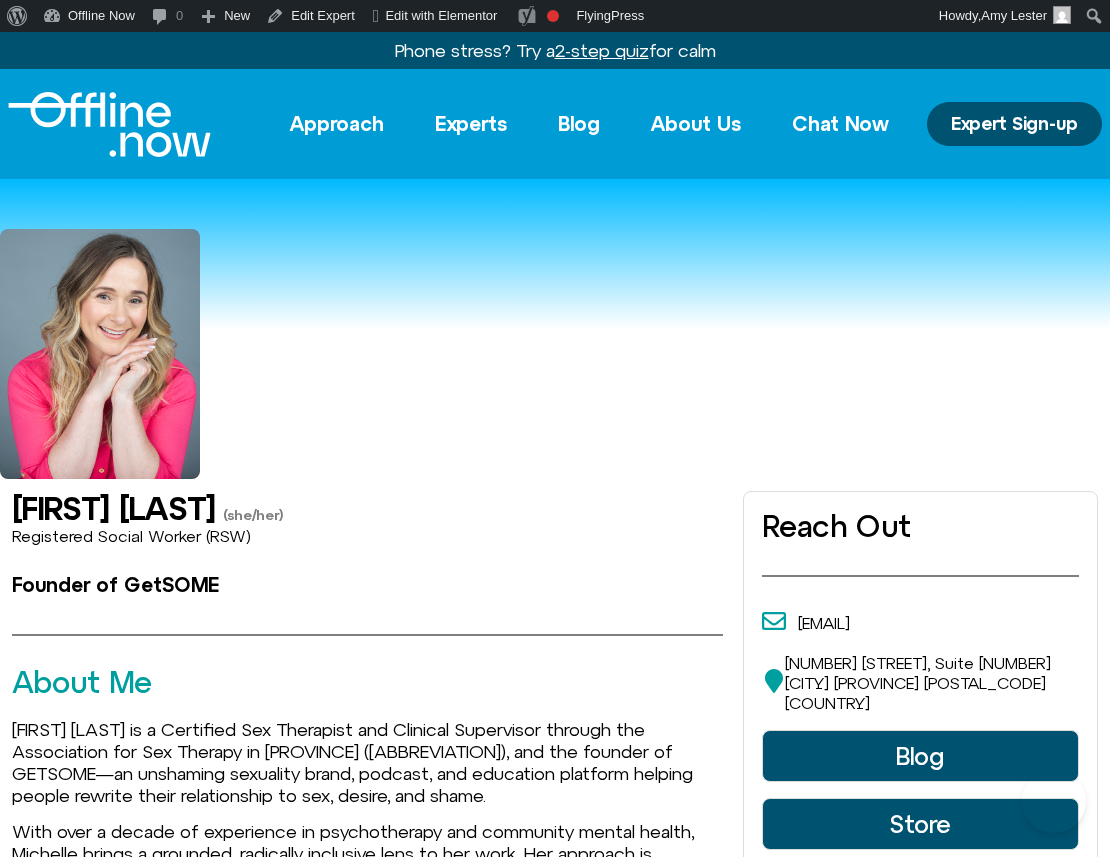 scroll, scrollTop: 0, scrollLeft: 0, axis: both 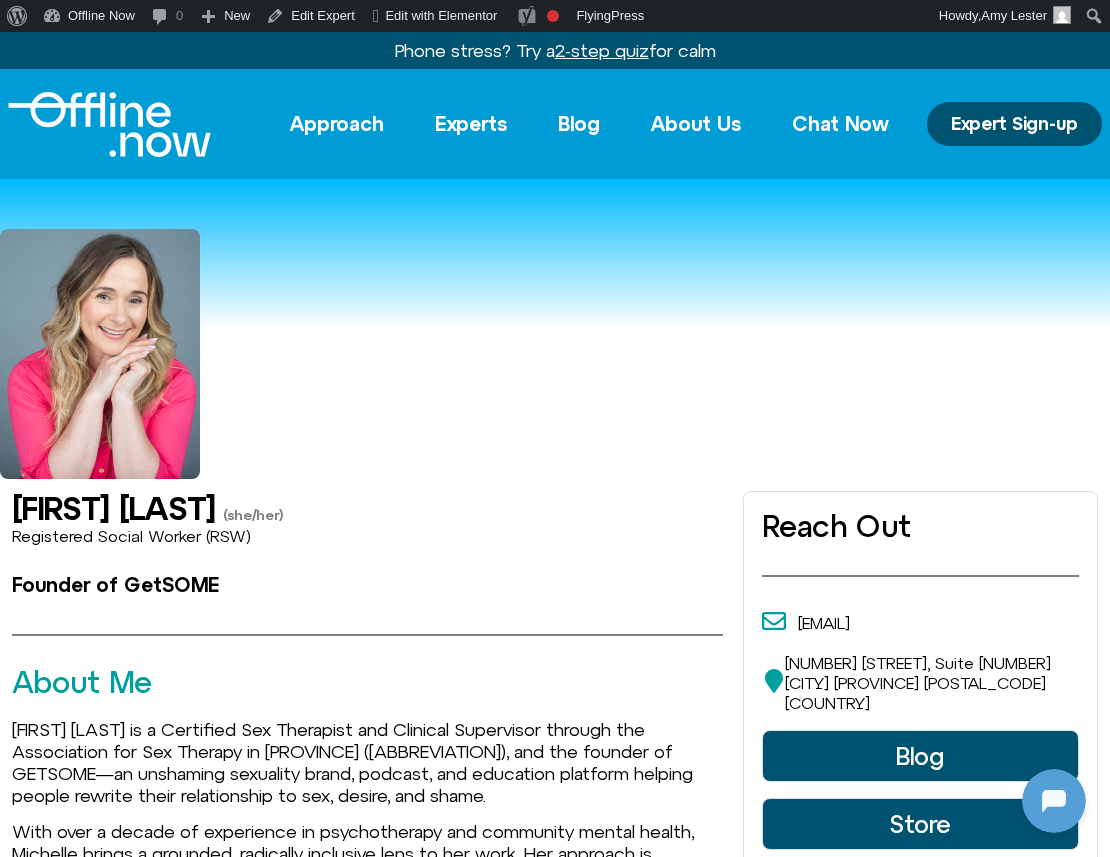 click at bounding box center [109, 124] 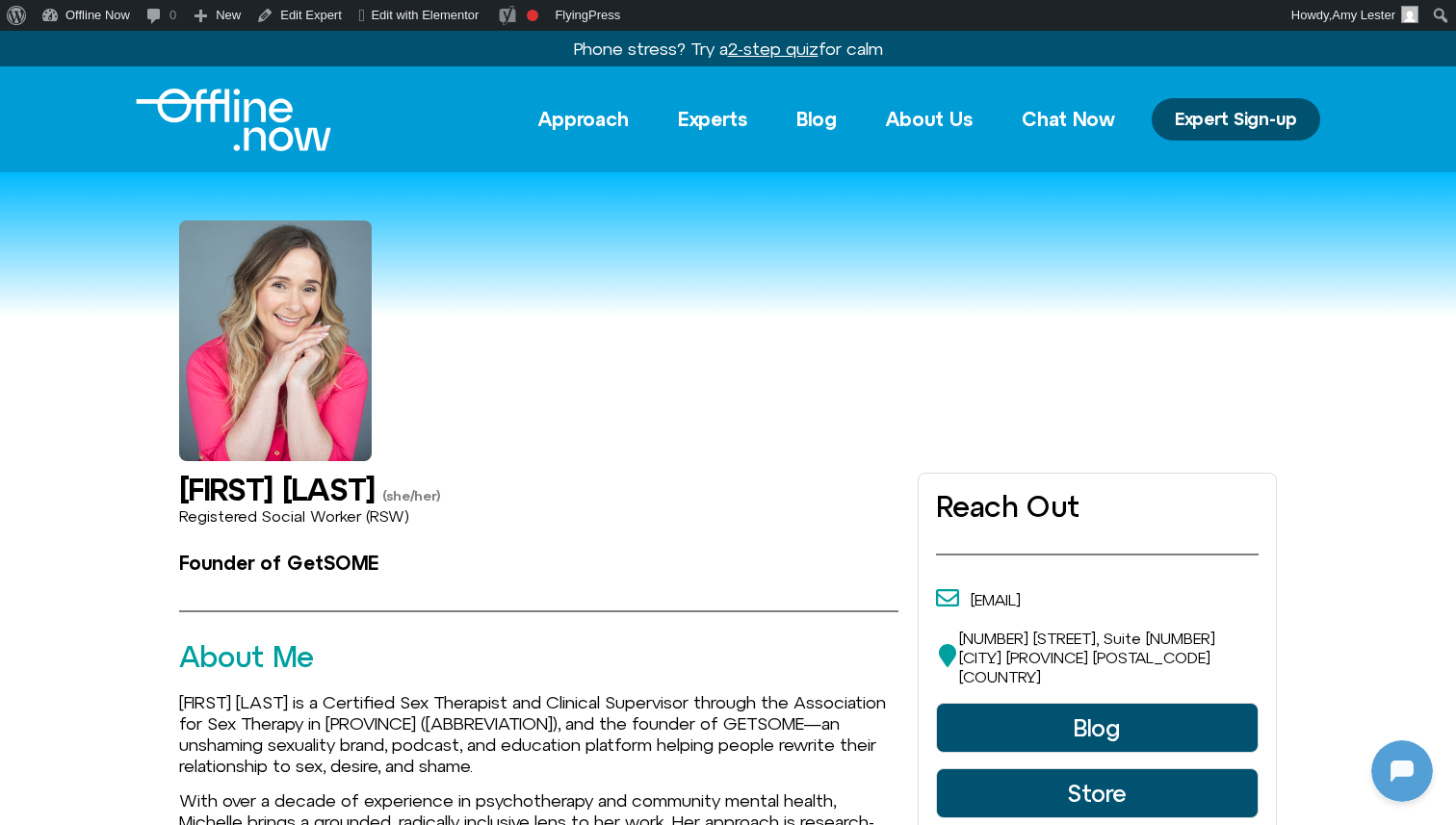 click at bounding box center (233, 119) 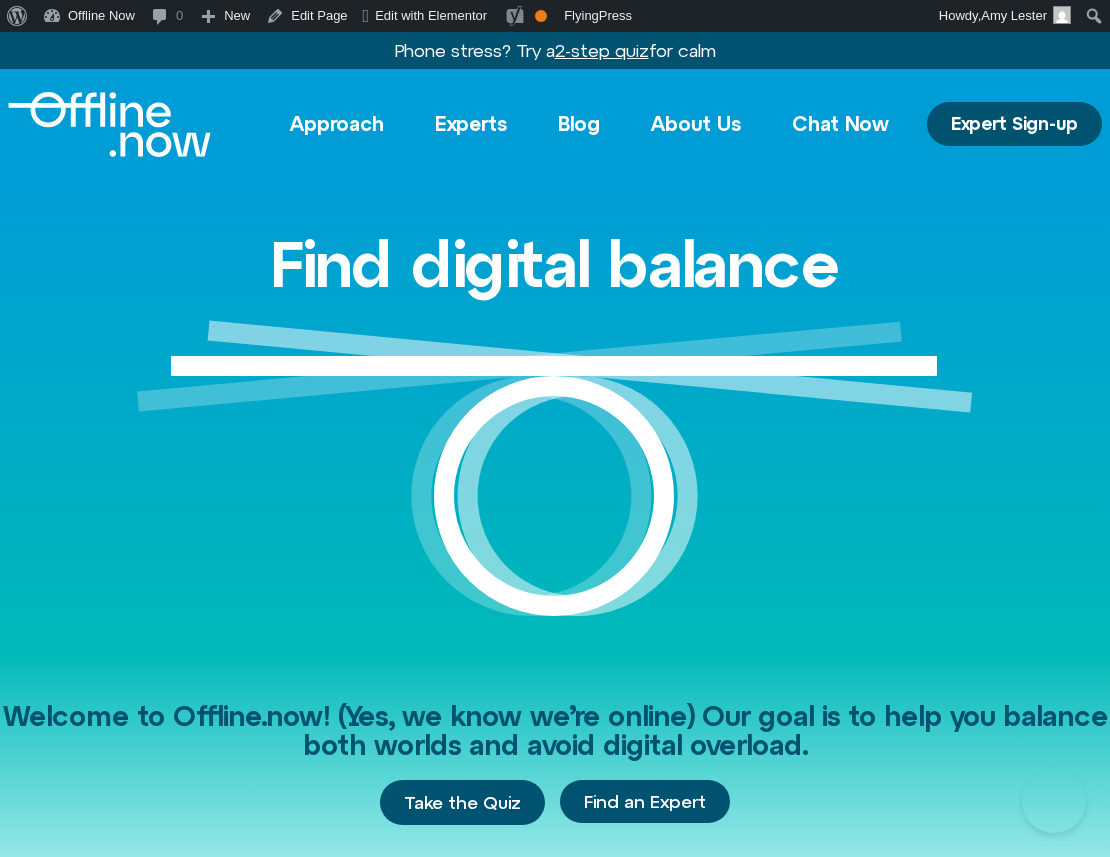 scroll, scrollTop: 0, scrollLeft: 0, axis: both 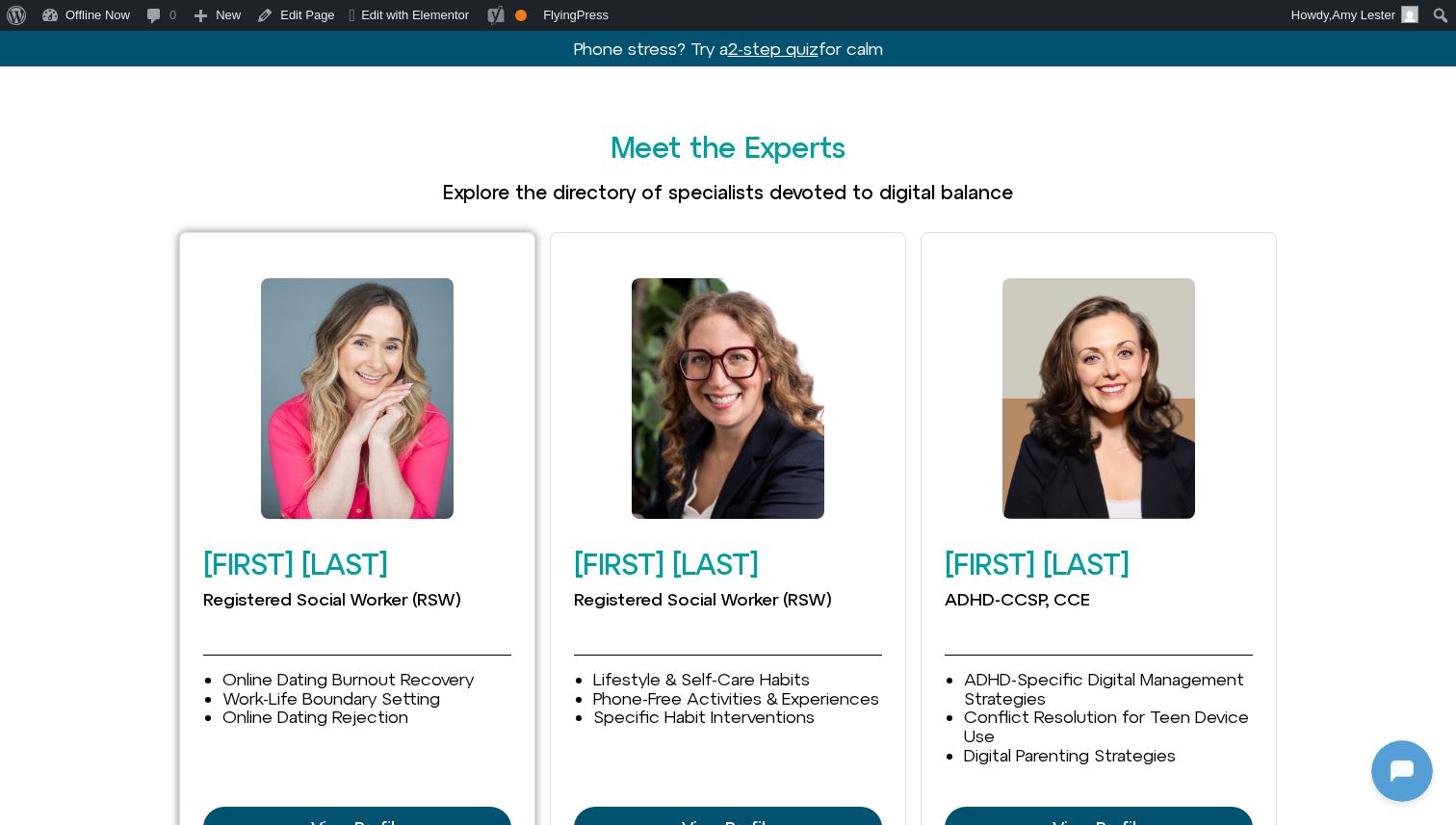 click 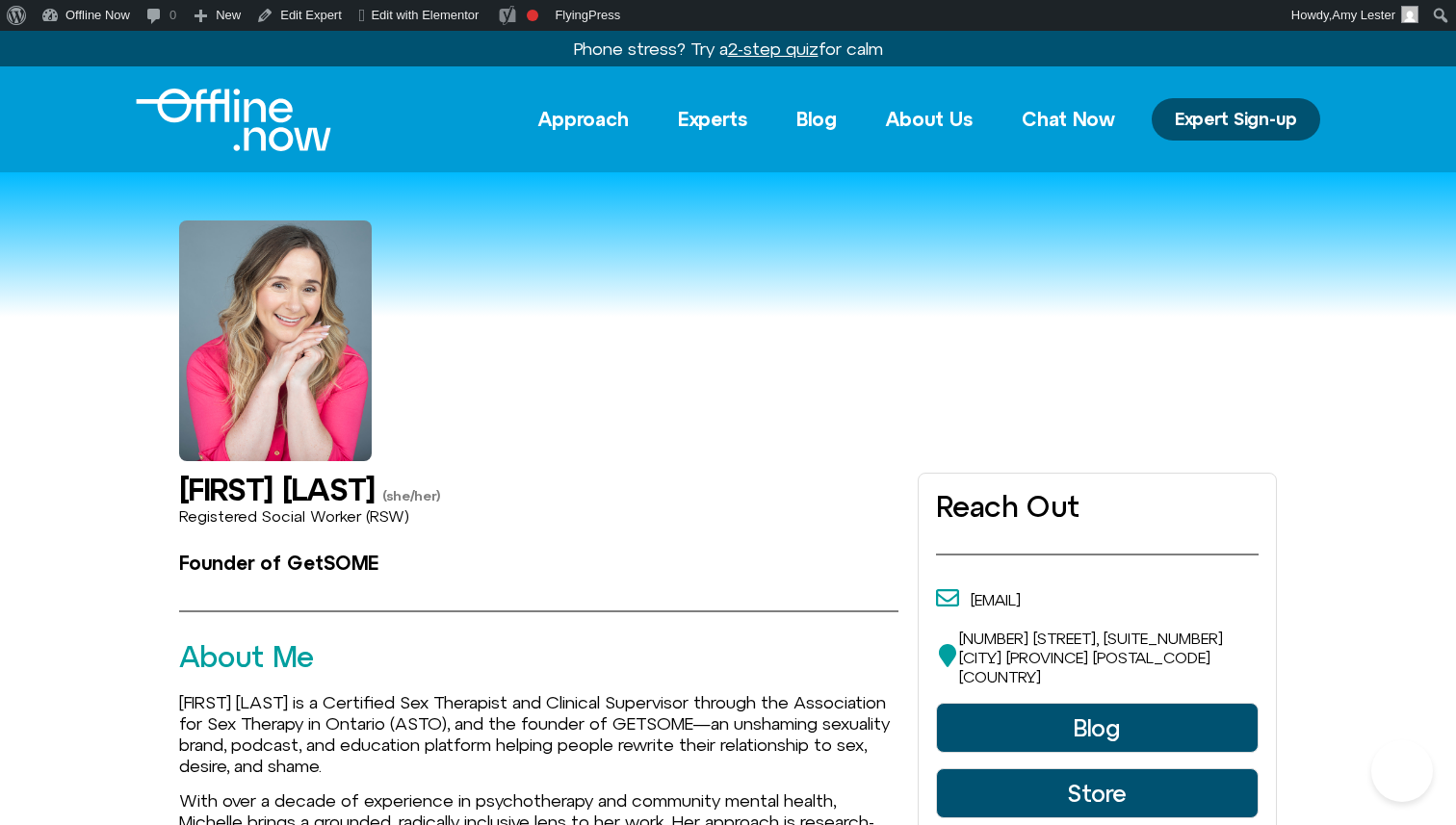 scroll, scrollTop: 0, scrollLeft: 0, axis: both 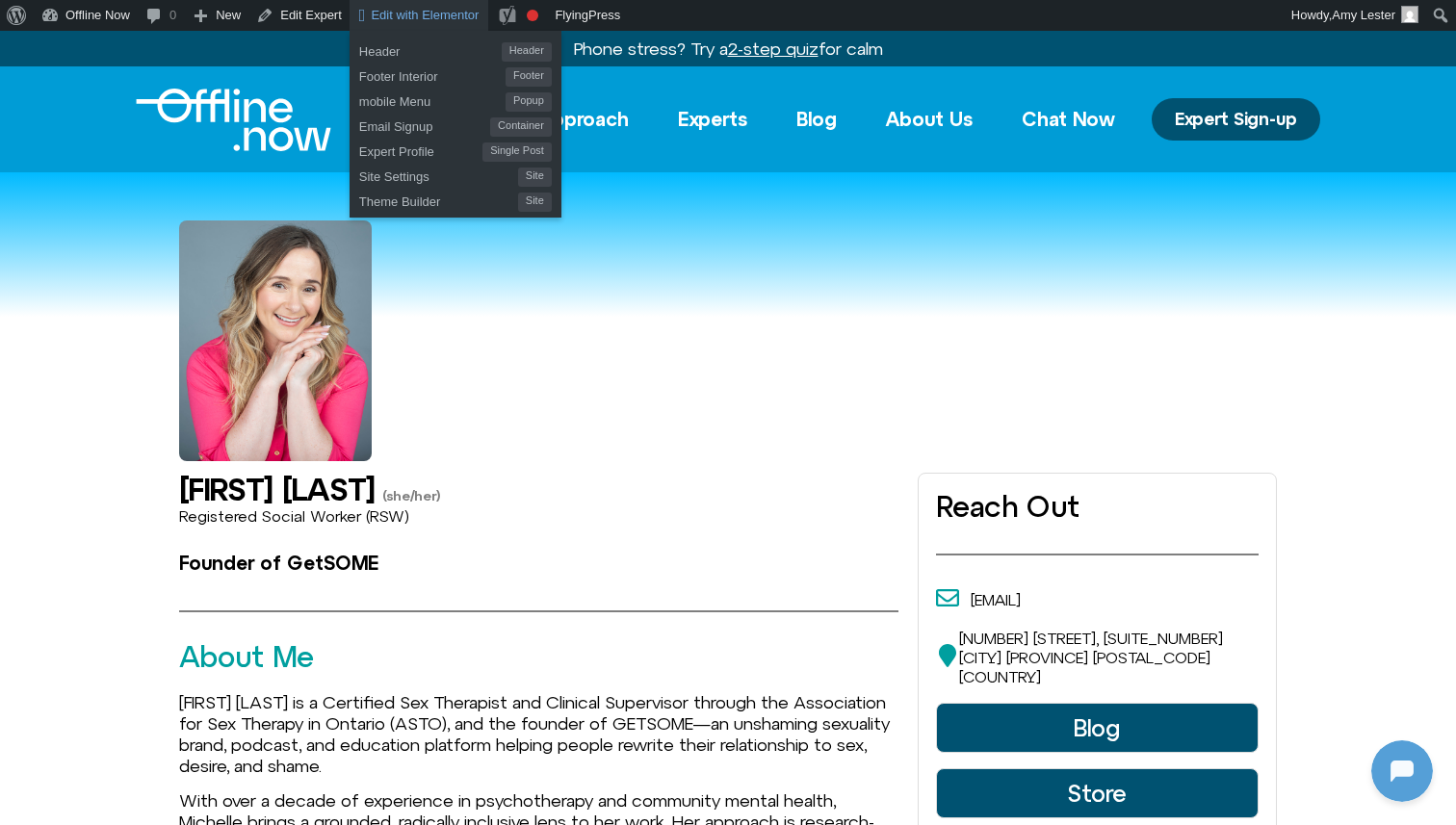 click on "Edit with Elementor" at bounding box center [425, 14] 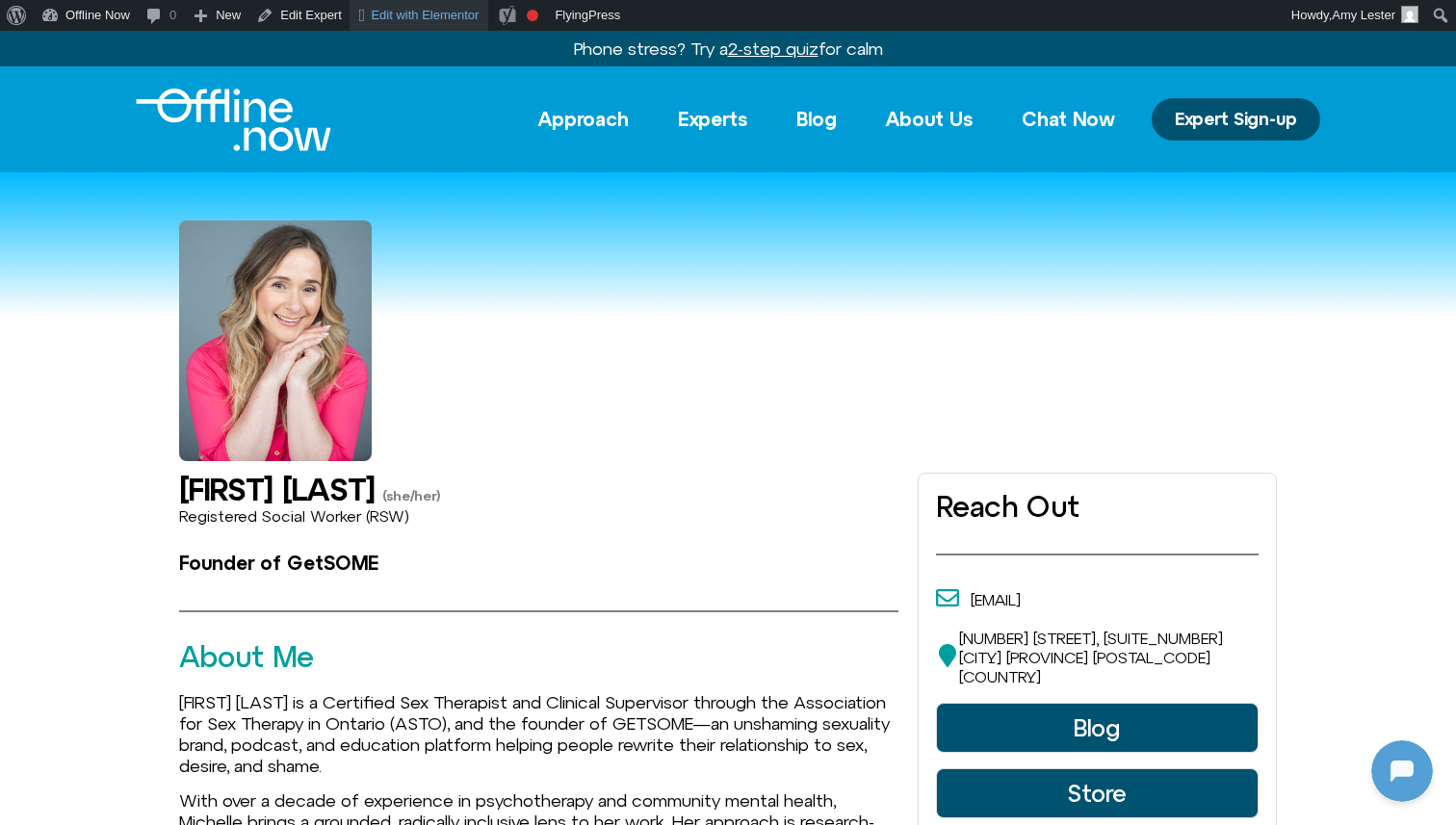 click on "Edit with Elementor" at bounding box center [425, 14] 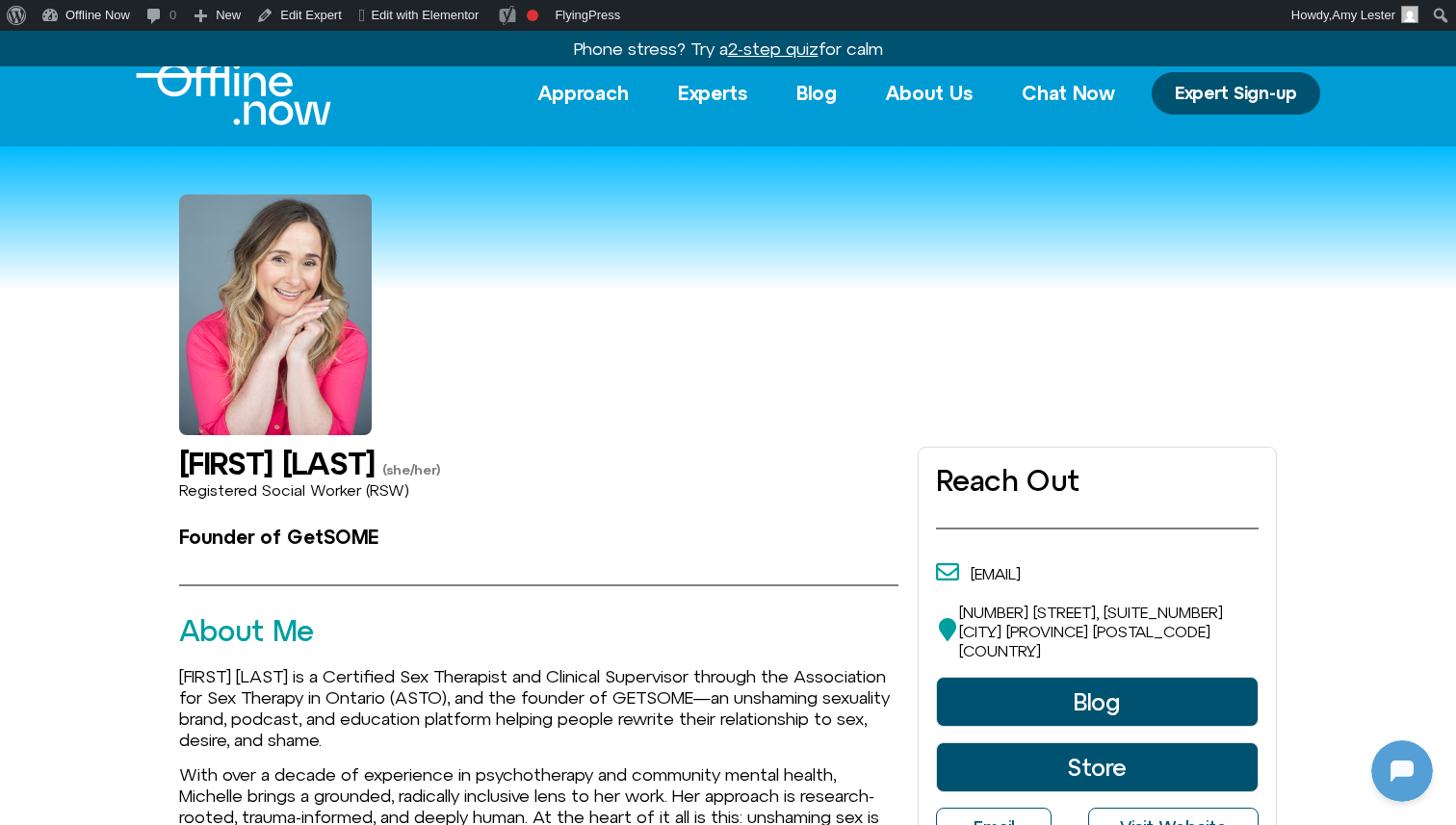 scroll, scrollTop: 0, scrollLeft: 0, axis: both 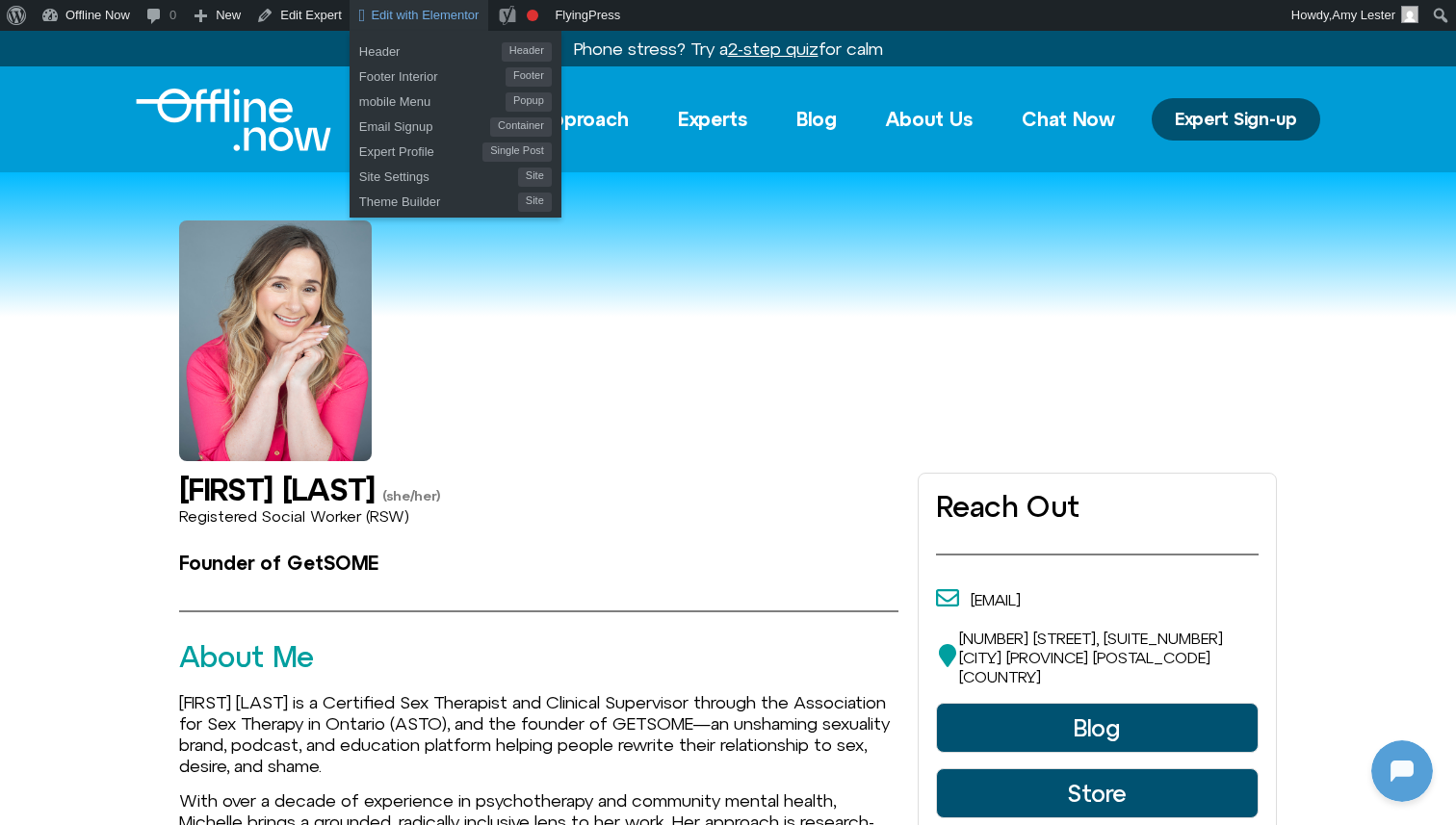 click on "Edit with Elementor" at bounding box center [425, 14] 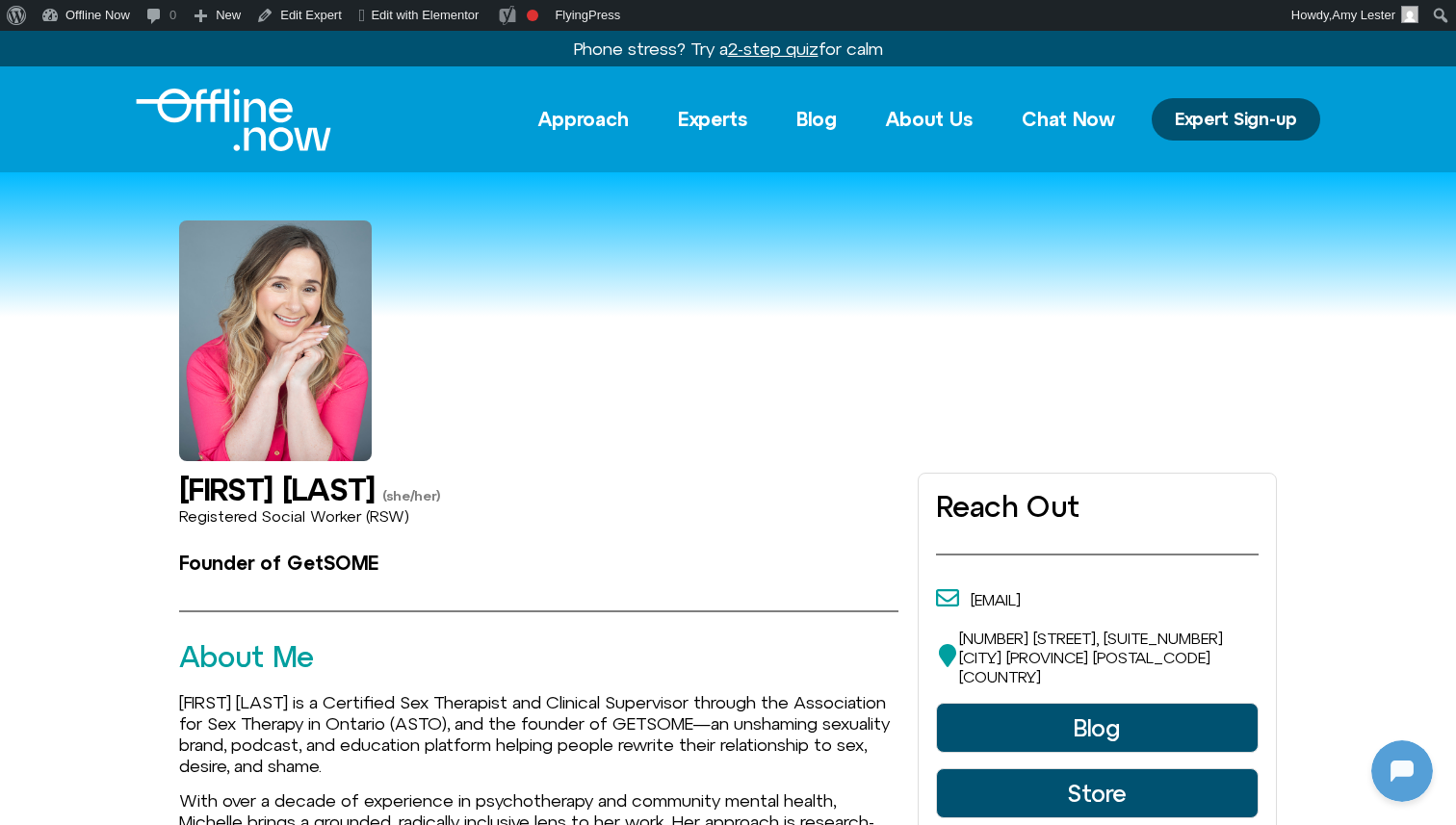 click at bounding box center [728, 317] 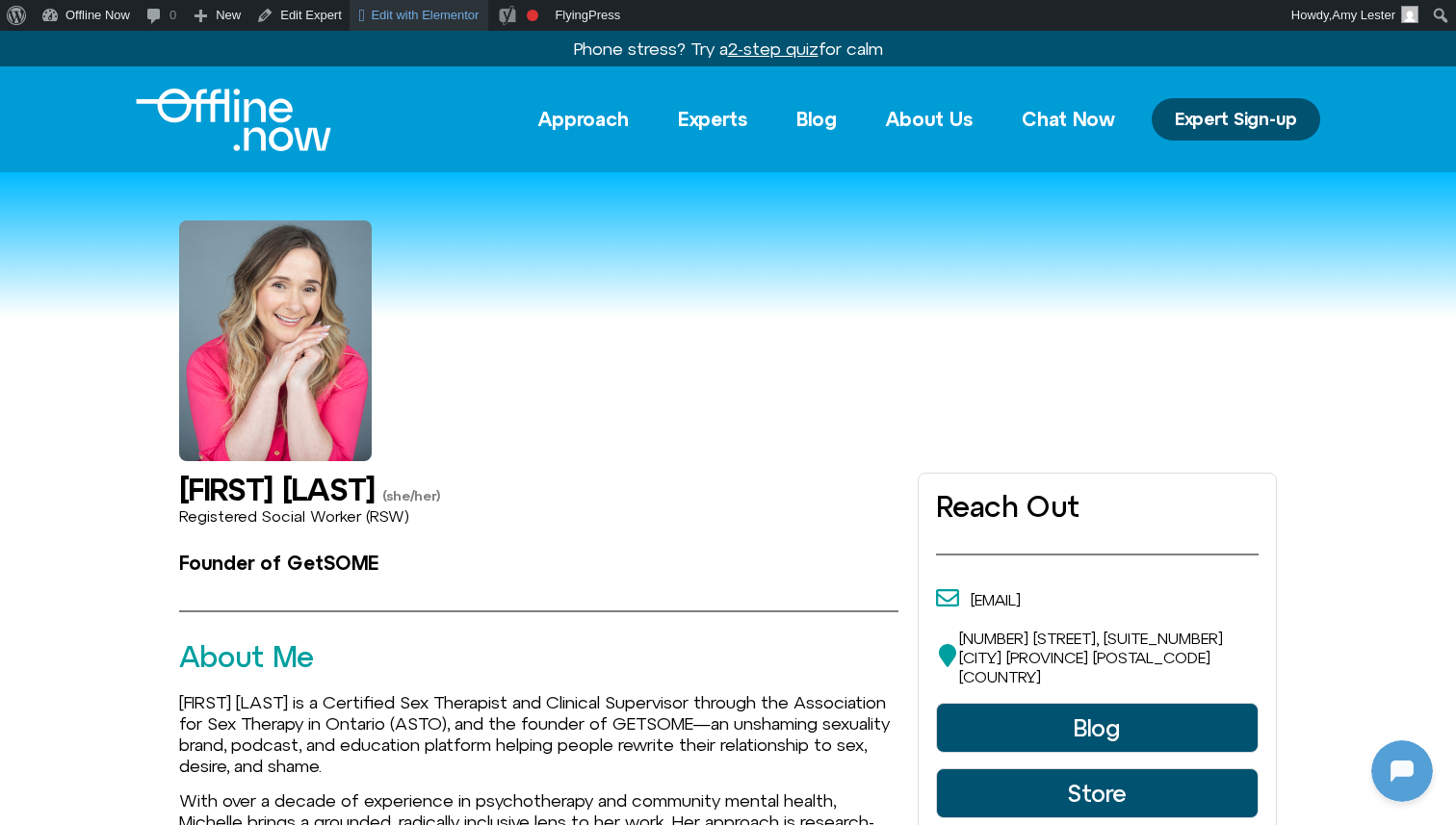 click on "Edit with Elementor" at bounding box center (425, 14) 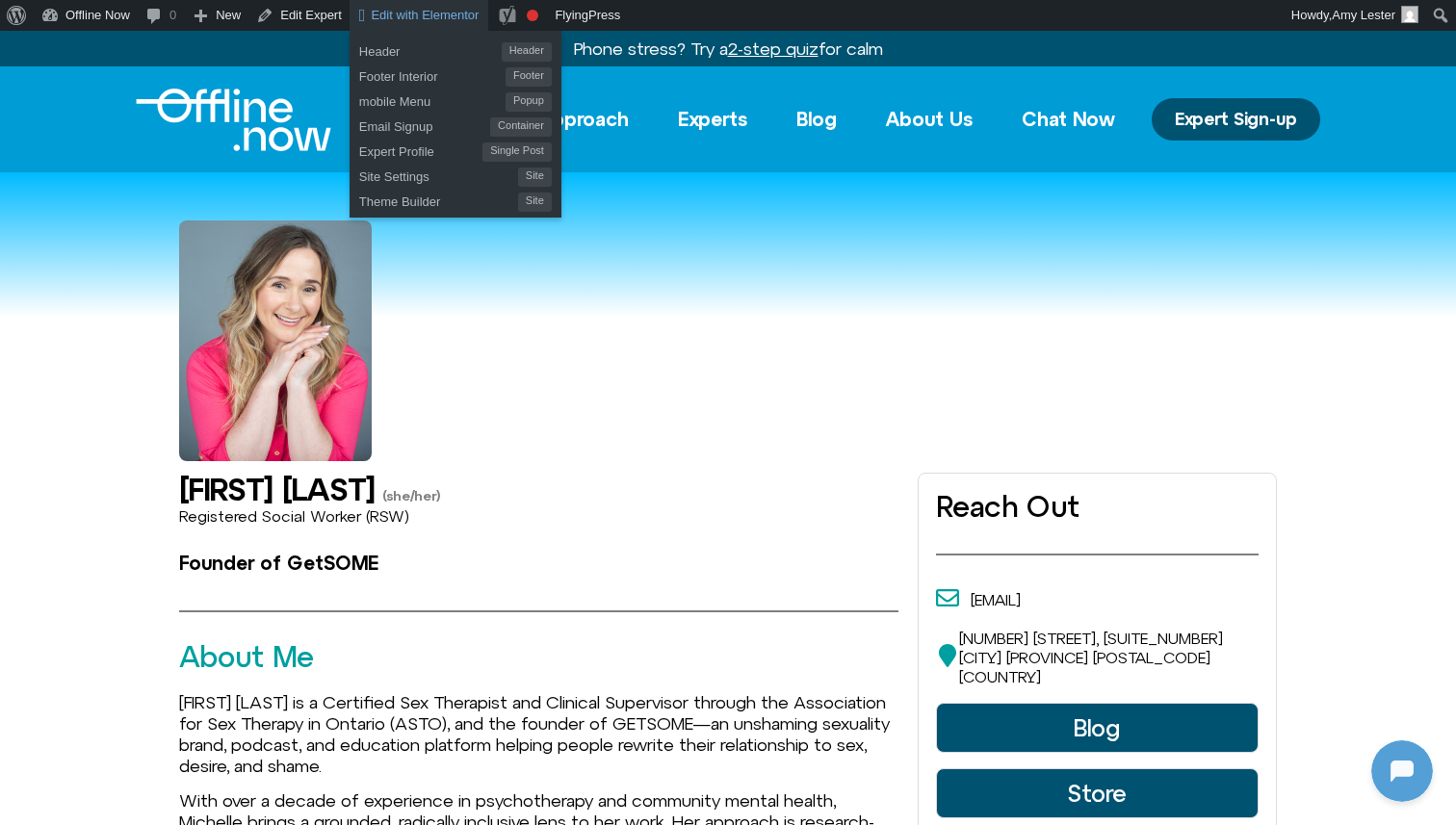 click on "Edit with Elementor" at bounding box center [425, 14] 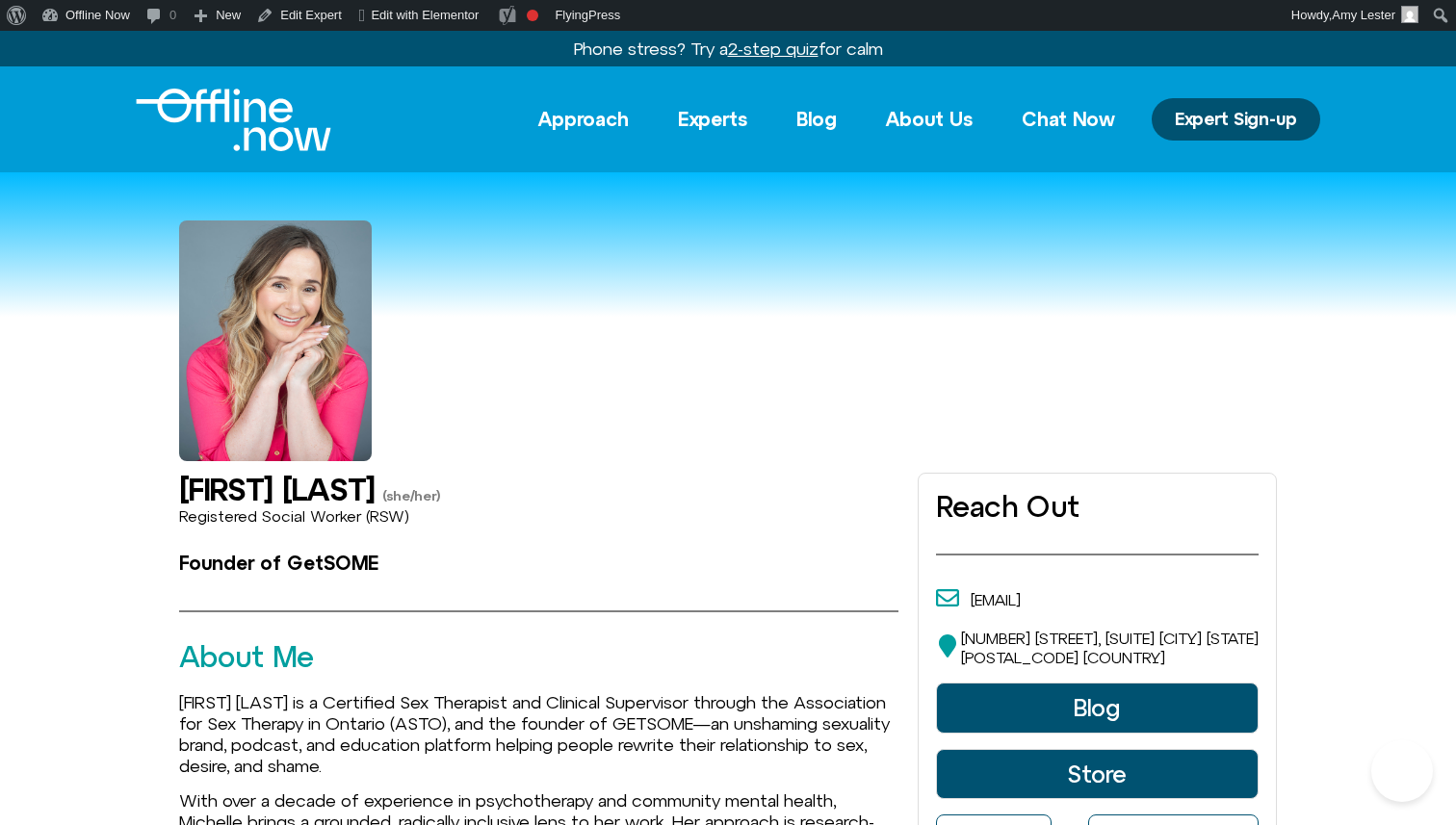 scroll, scrollTop: 0, scrollLeft: 0, axis: both 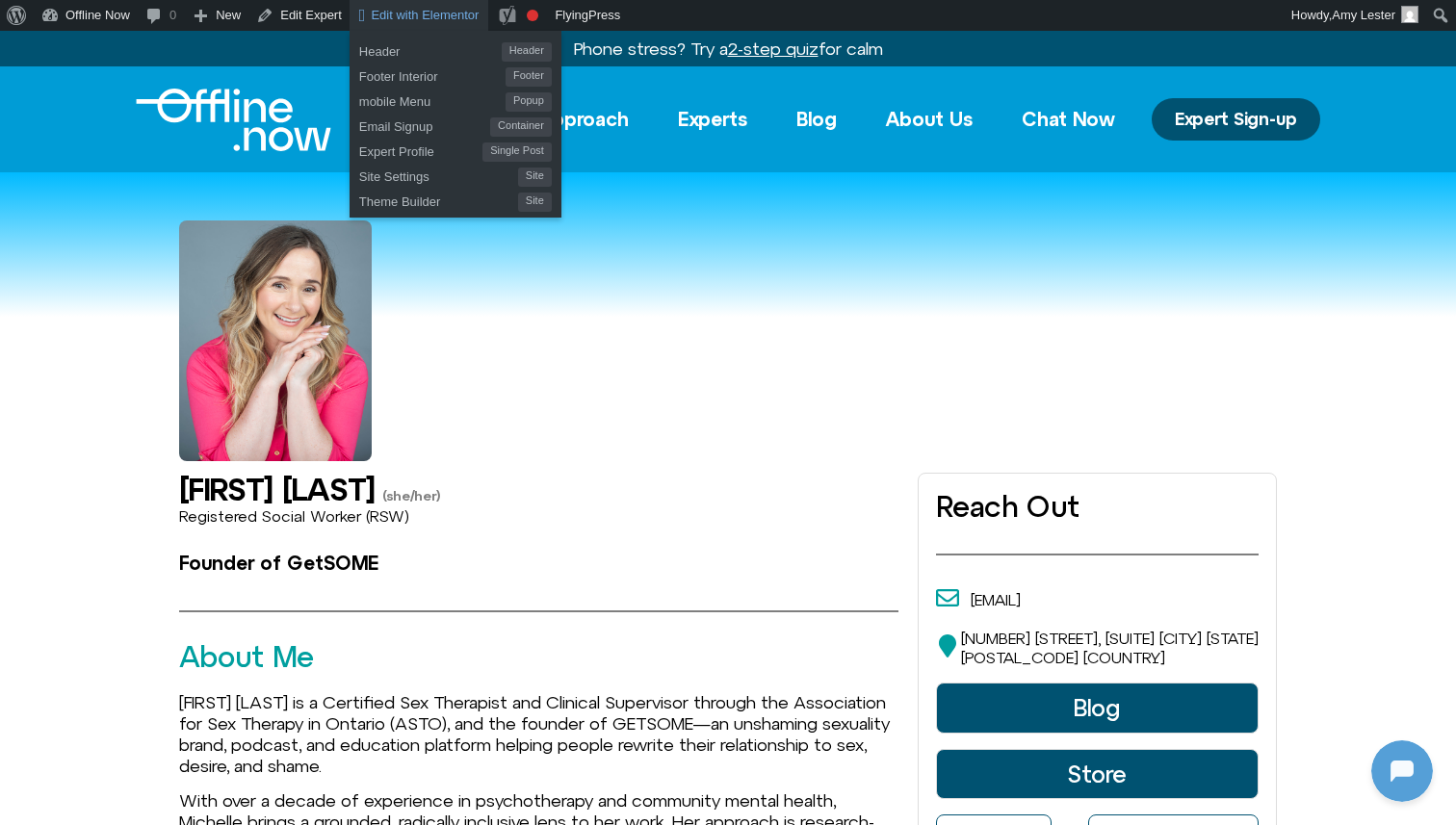 click on "Edit with Elementor" at bounding box center [419, 15] 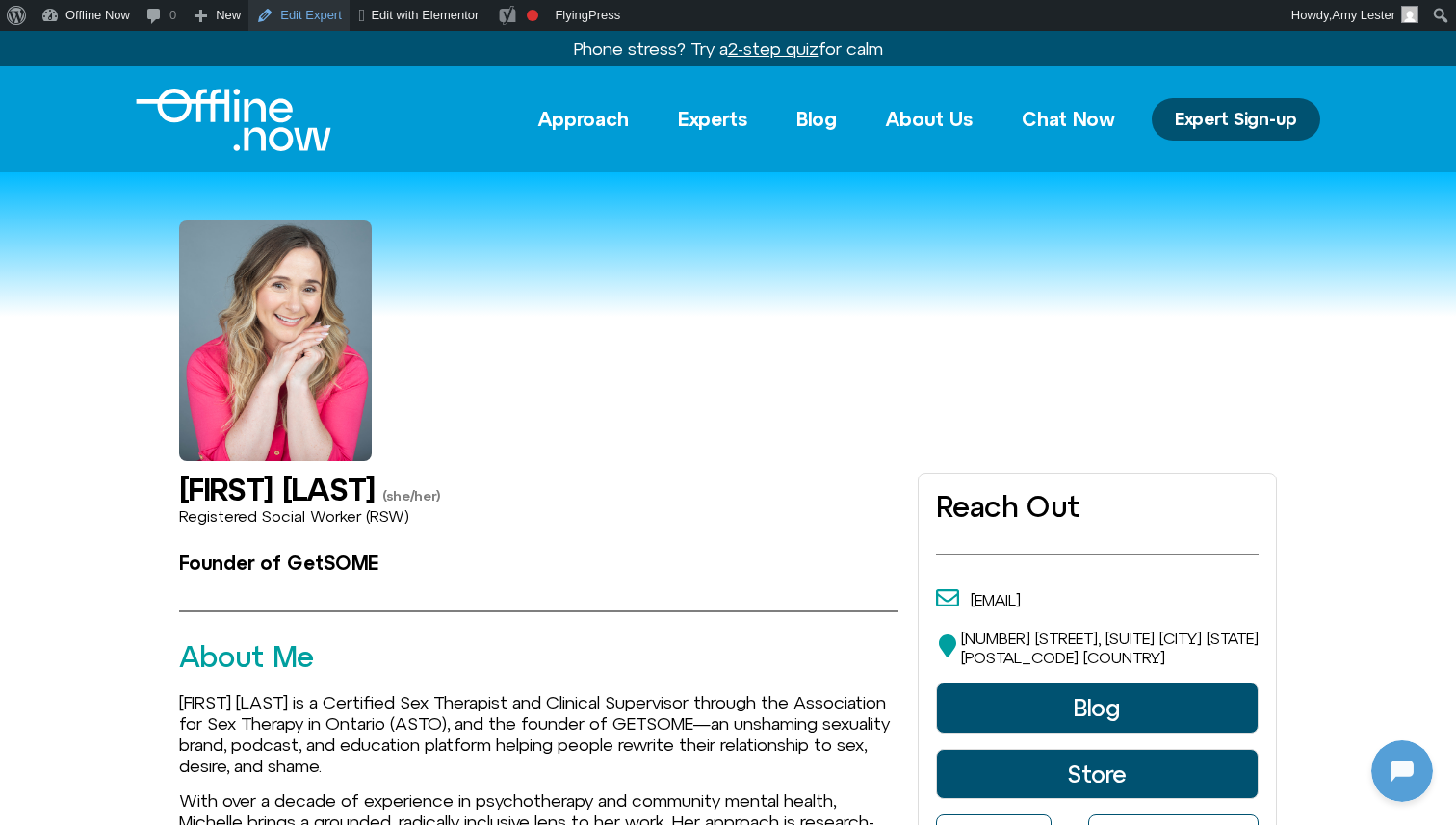 click on "Edit Expert" at bounding box center [299, 15] 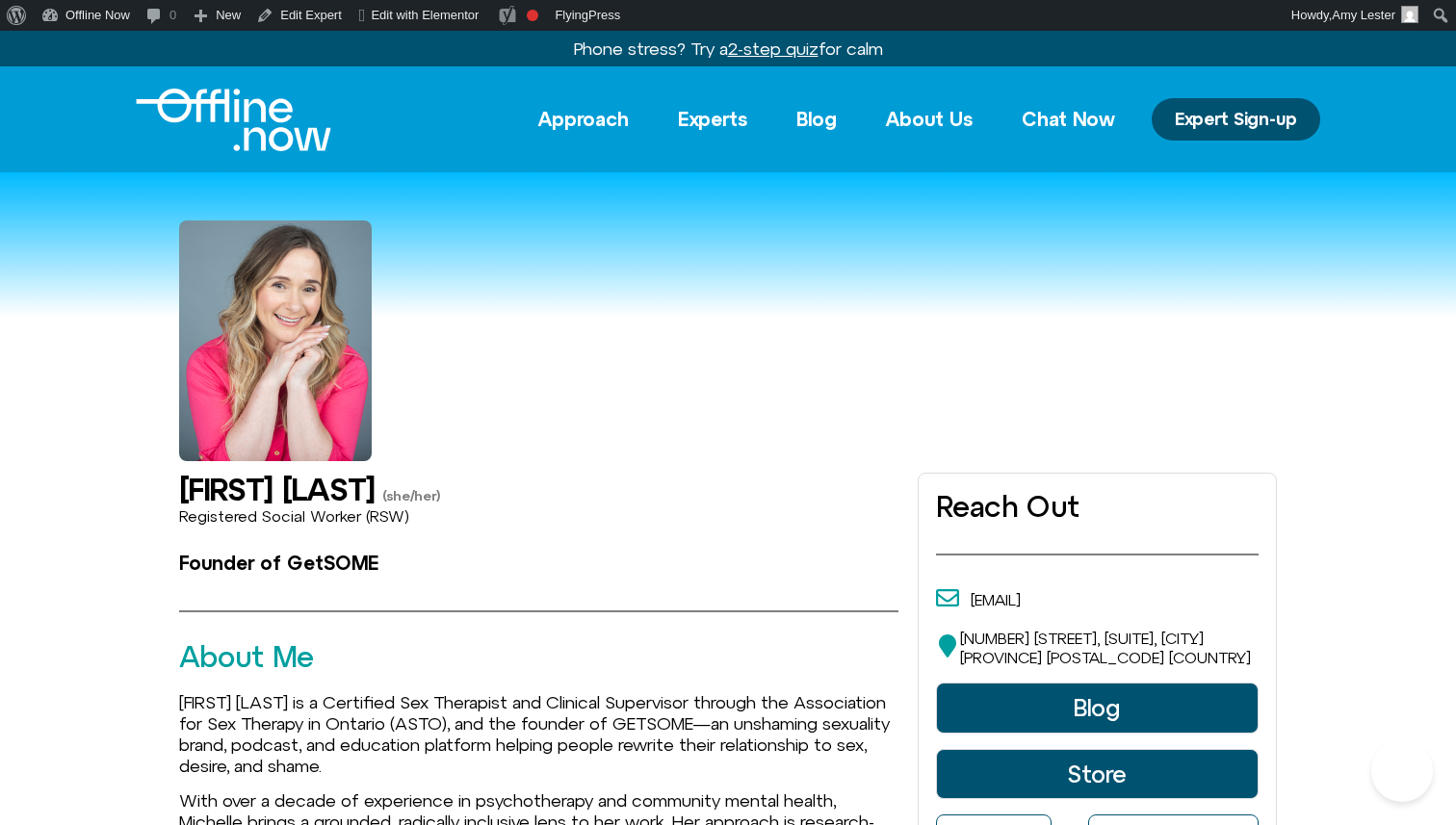 scroll, scrollTop: 0, scrollLeft: 0, axis: both 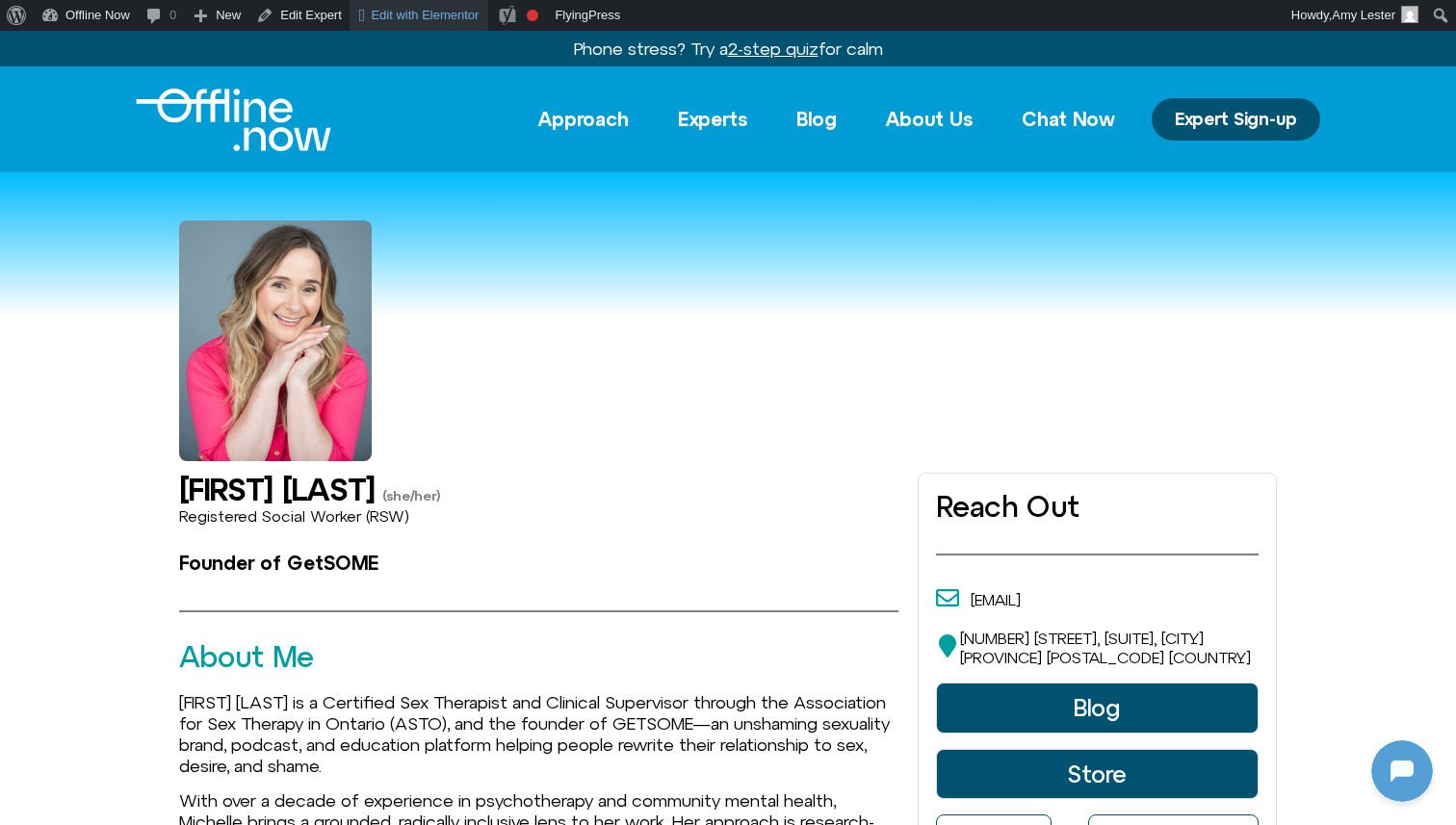 click on "Edit with Elementor" at bounding box center [425, 14] 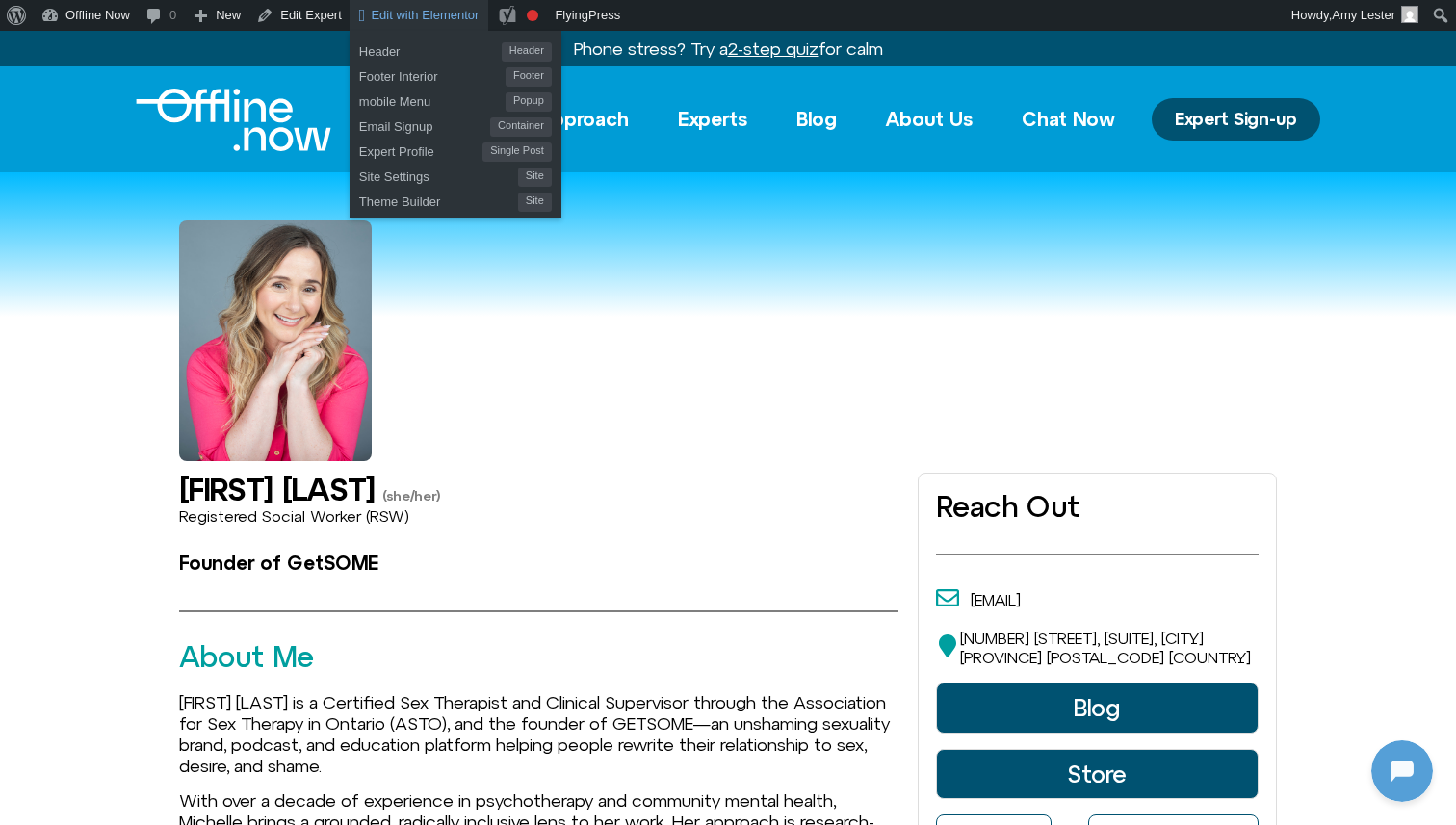 click on "Edit with Elementor" at bounding box center [425, 14] 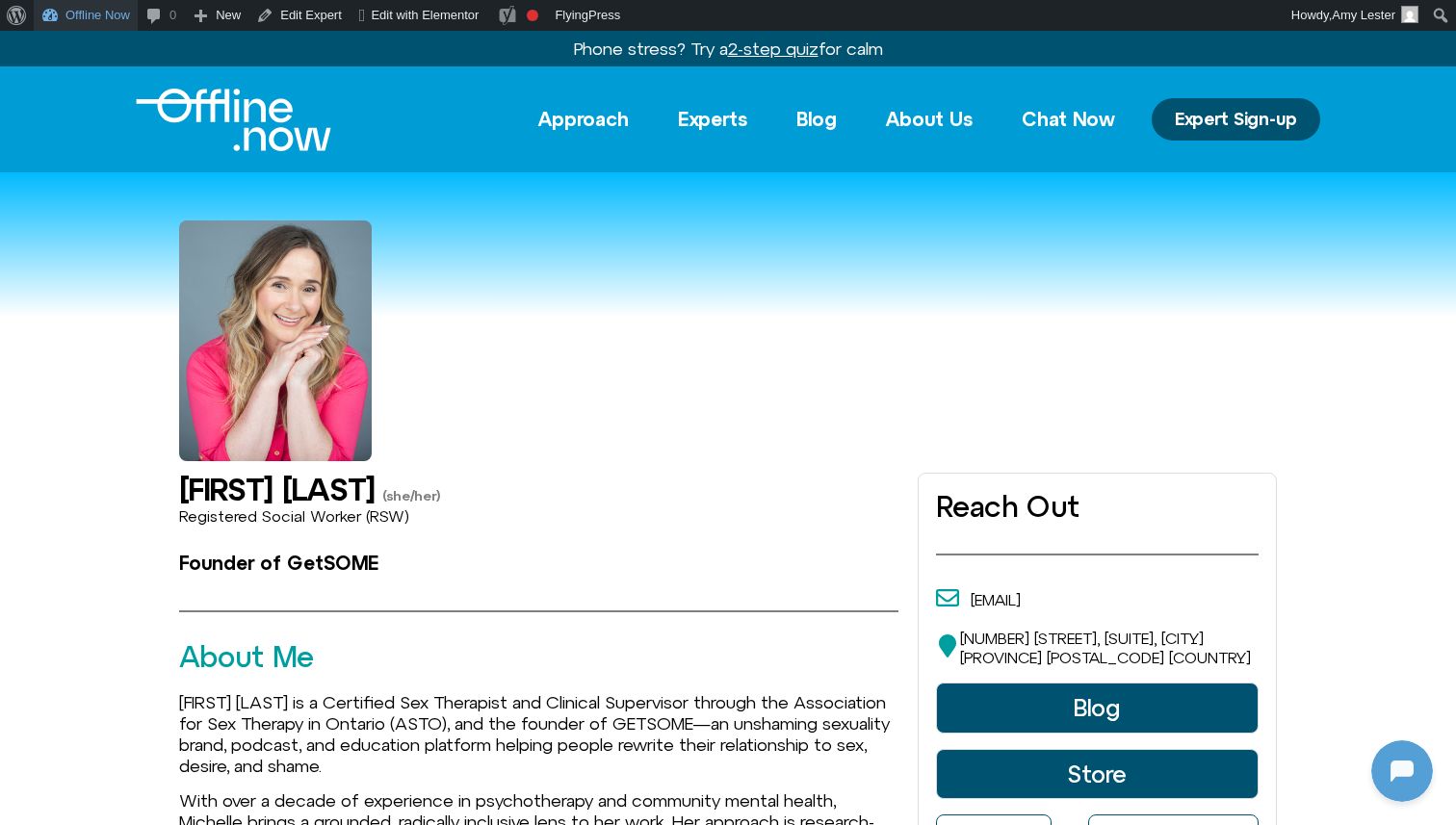 click on "Offline Now" at bounding box center (86, 15) 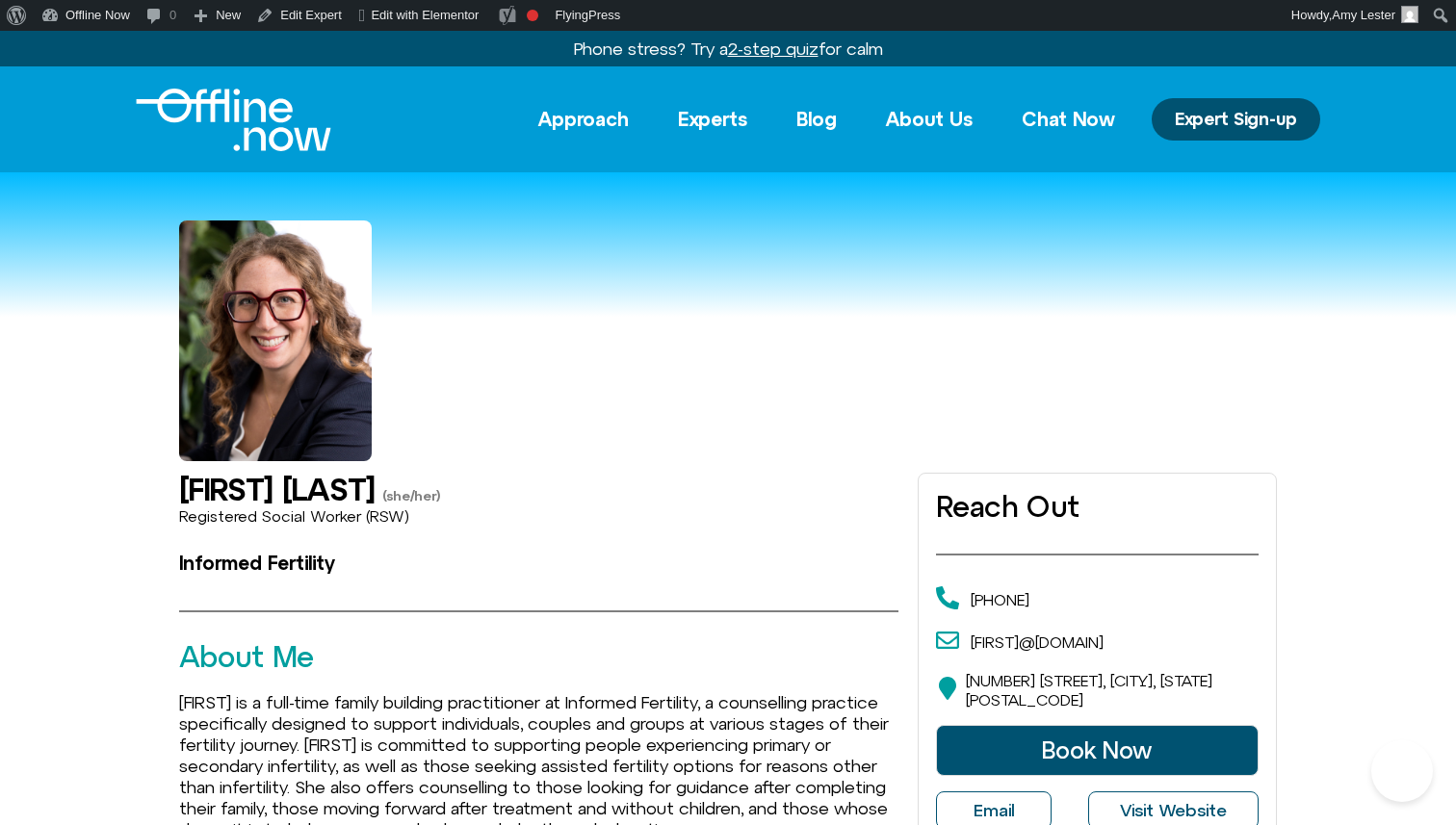 scroll, scrollTop: 0, scrollLeft: 0, axis: both 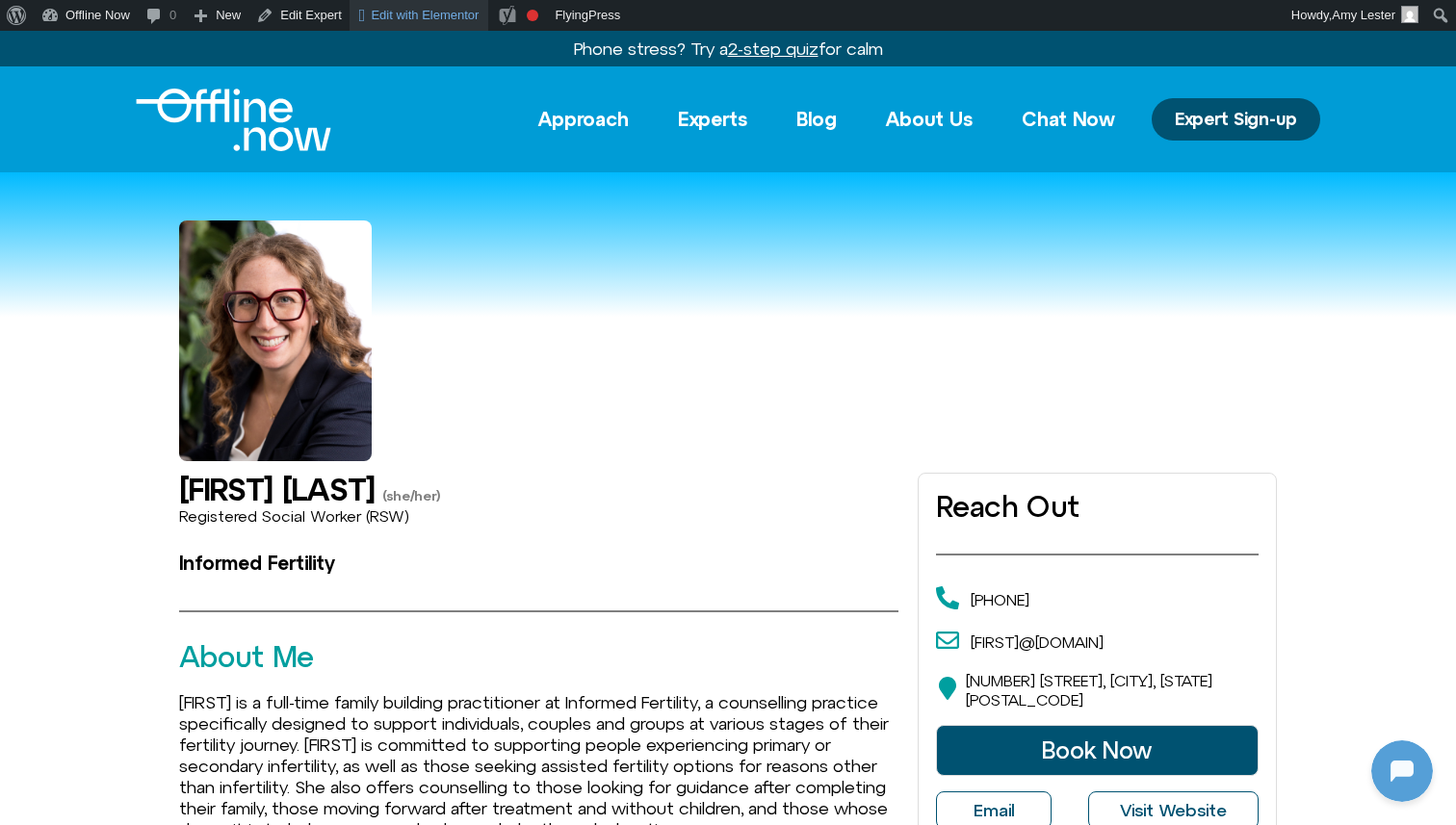 click on "Edit with Elementor" at bounding box center [425, 14] 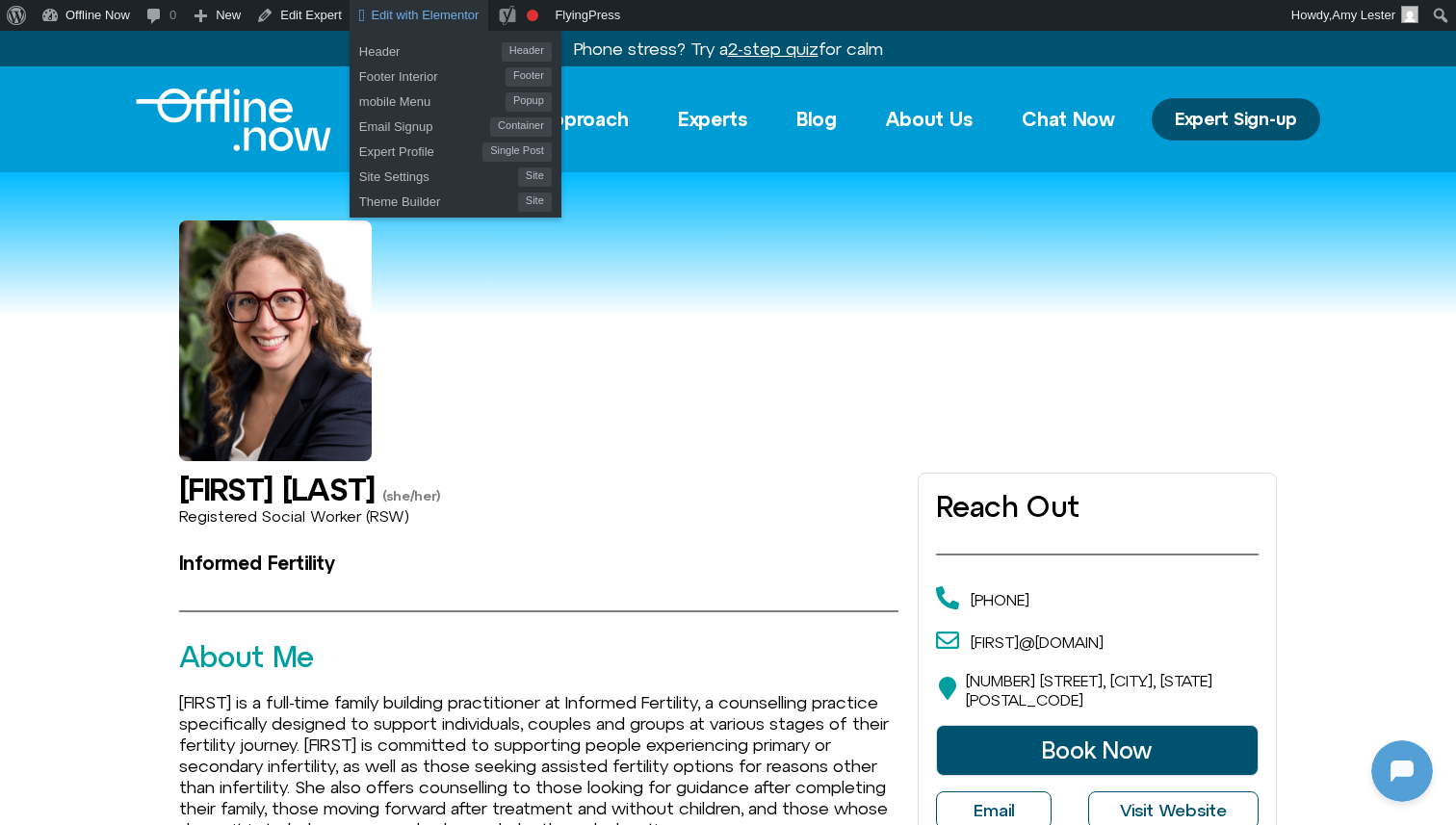 click on "Edit with Elementor" at bounding box center [425, 14] 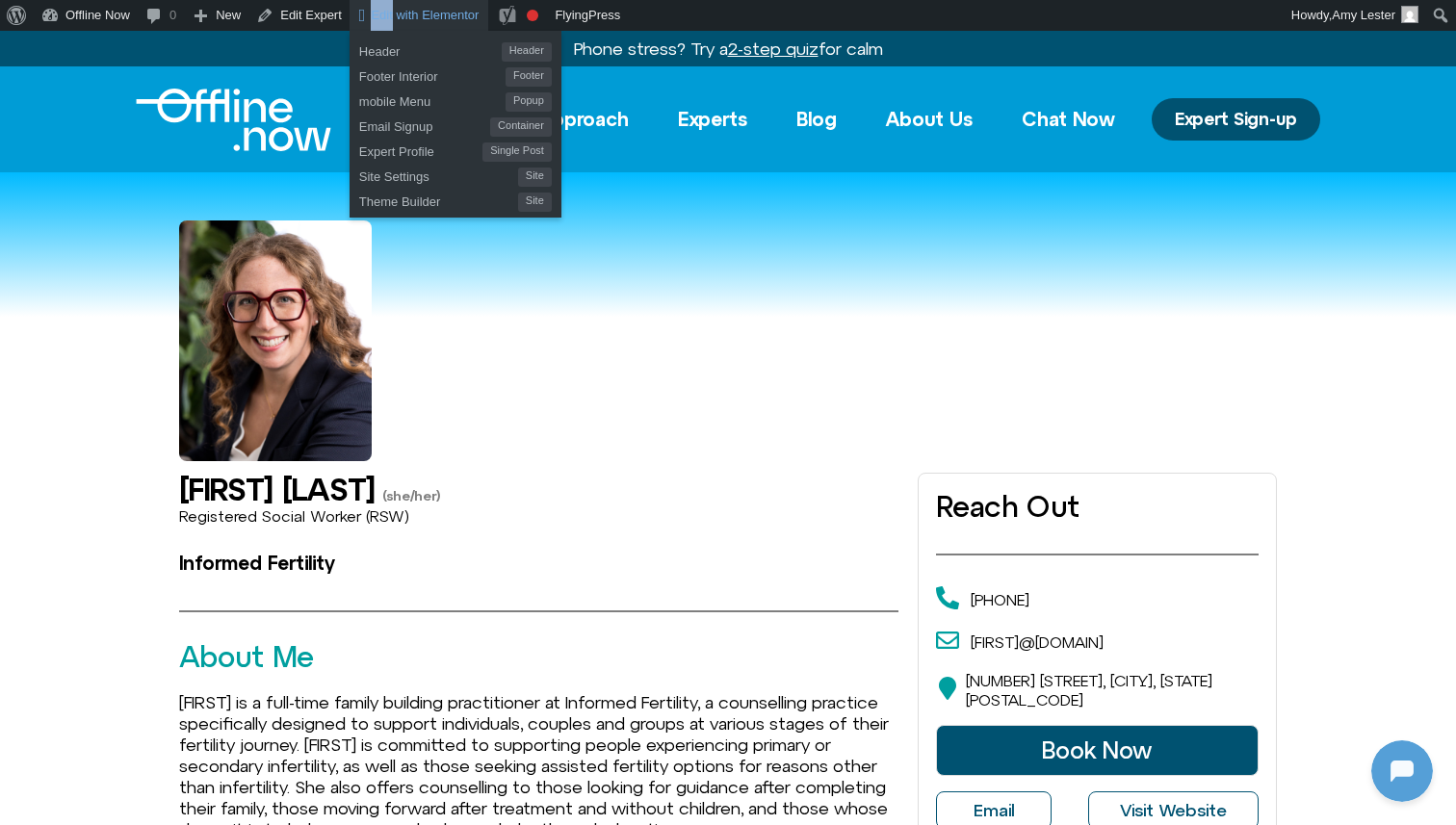 click on "Edit with Elementor" at bounding box center [425, 14] 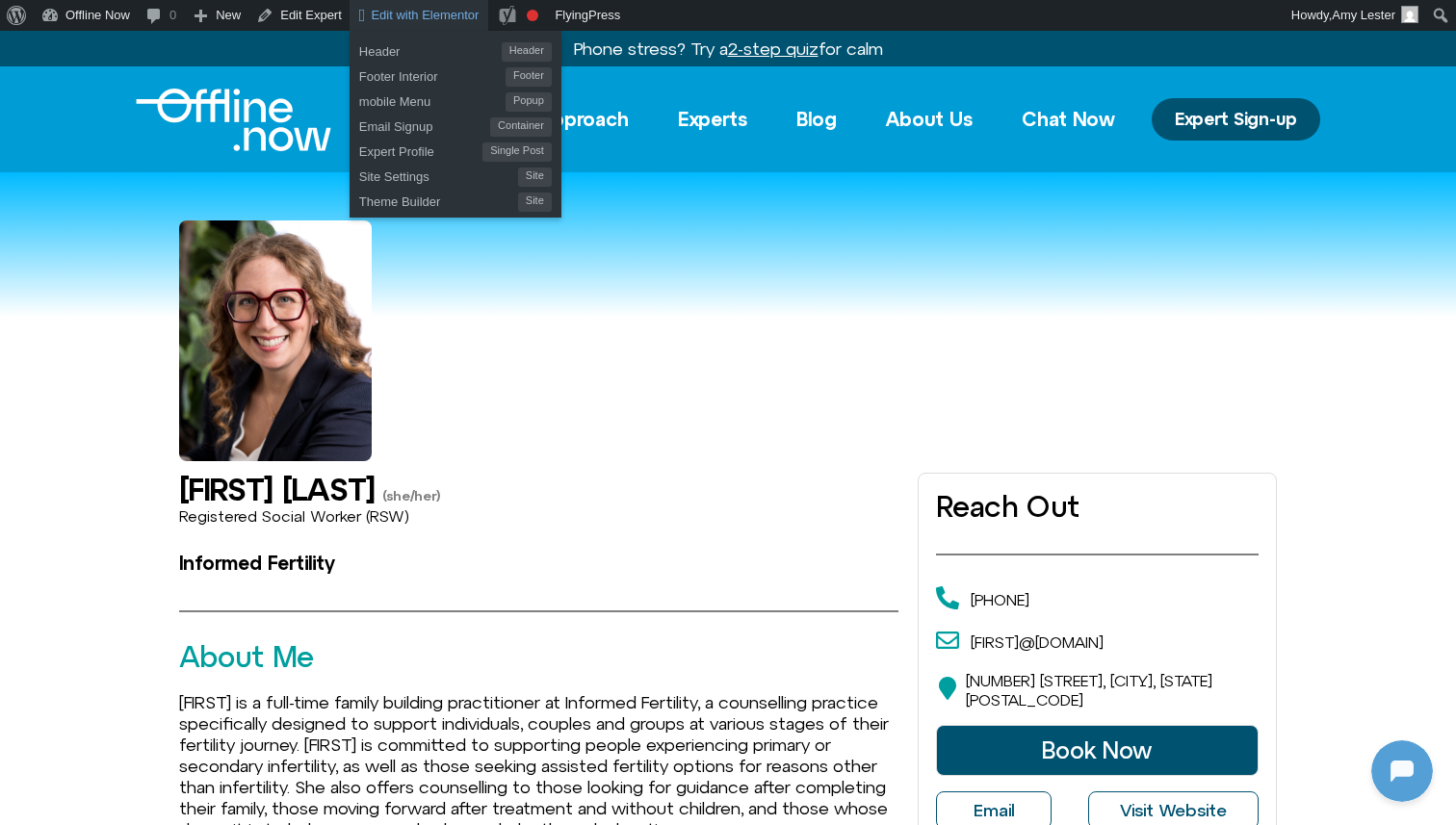 click on "Edit with Elementor" at bounding box center [425, 14] 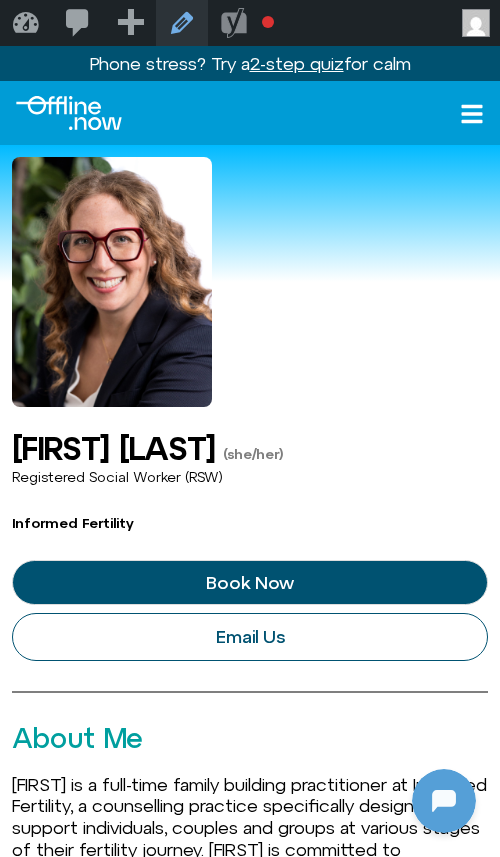 click on "Edit Expert" at bounding box center [182, 23] 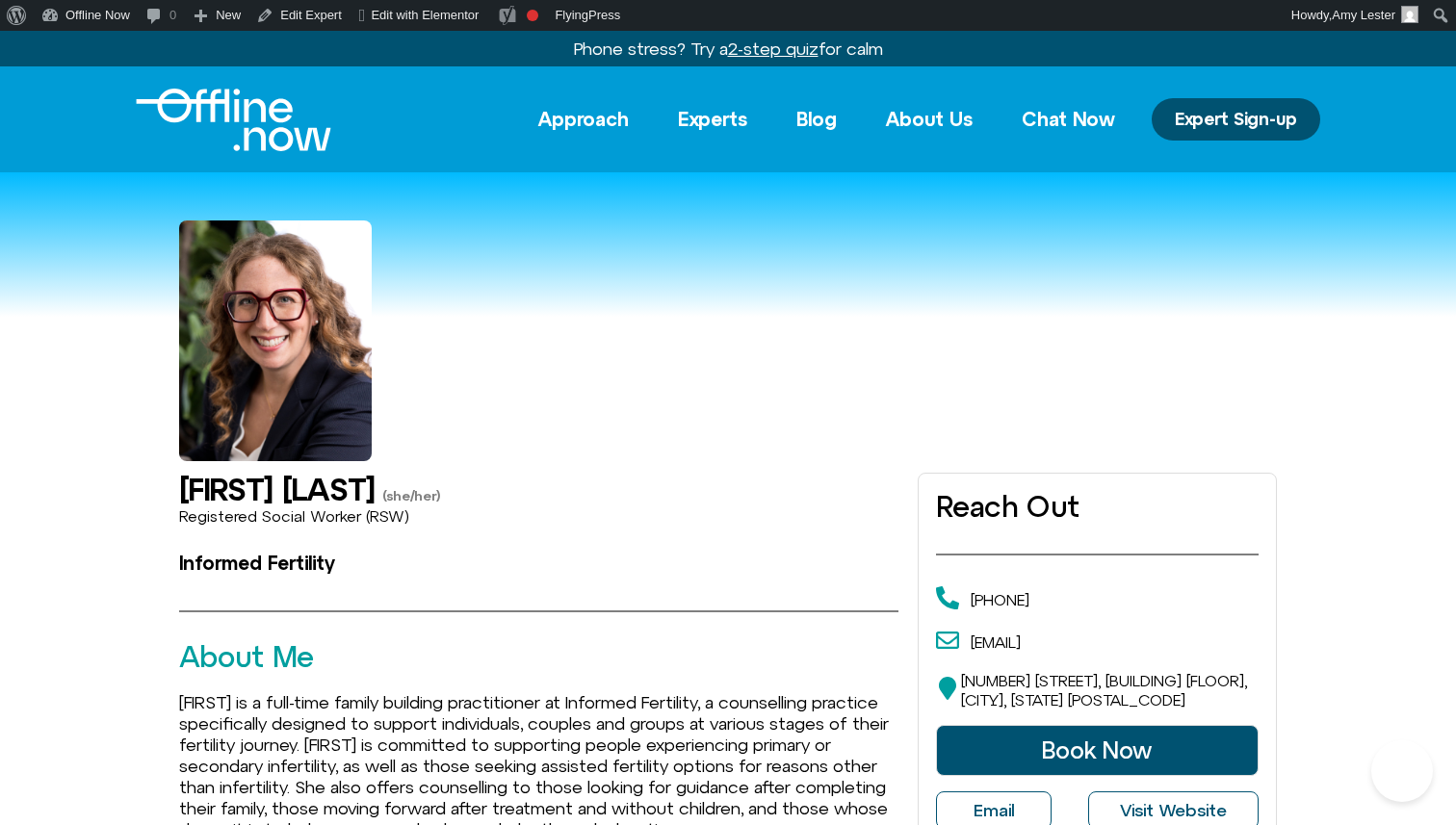 scroll, scrollTop: 0, scrollLeft: 0, axis: both 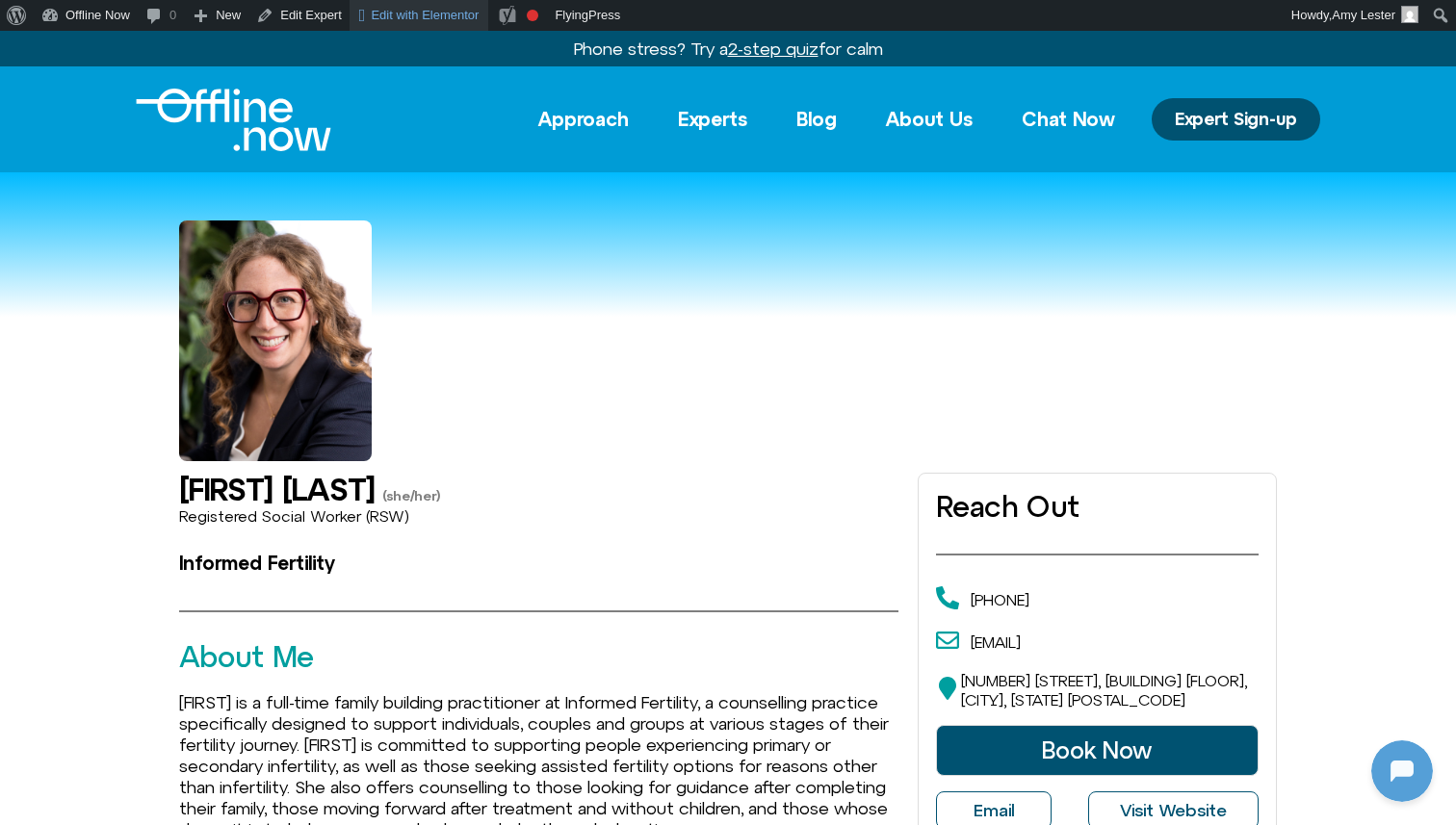 click on "Edit with Elementor" at bounding box center (425, 14) 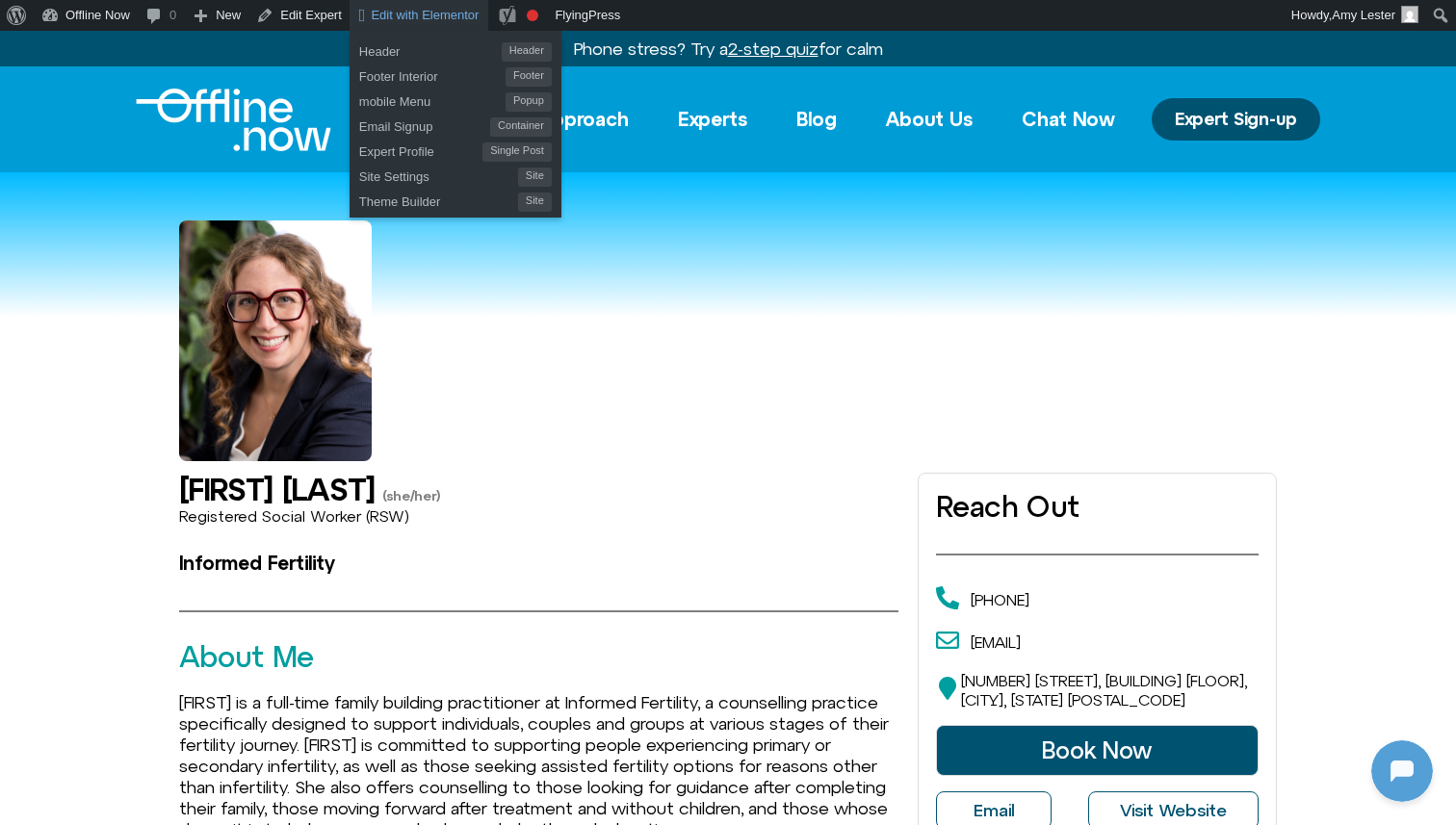 click at bounding box center [728, 317] 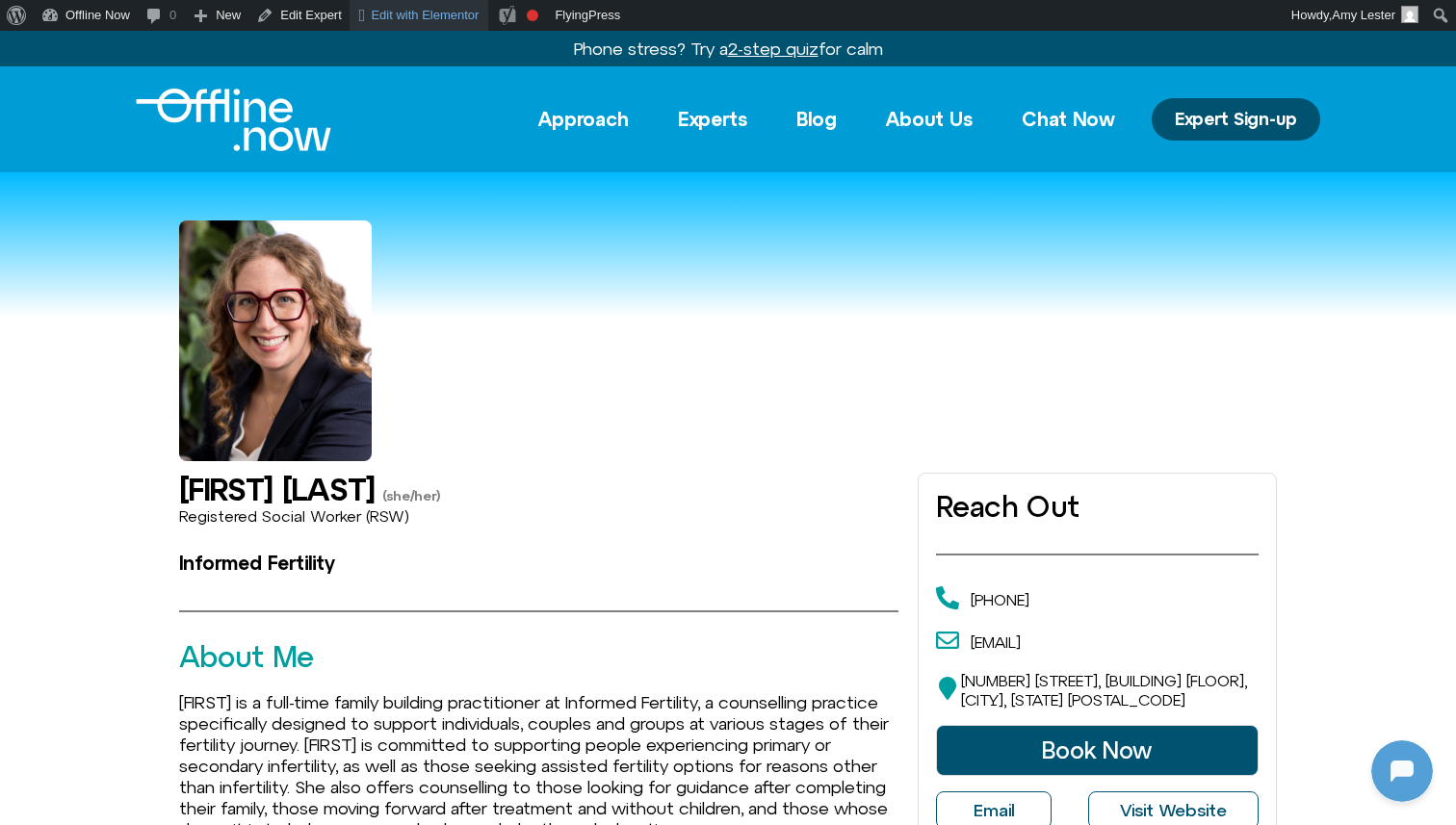 click on "Edit with Elementor" at bounding box center (425, 14) 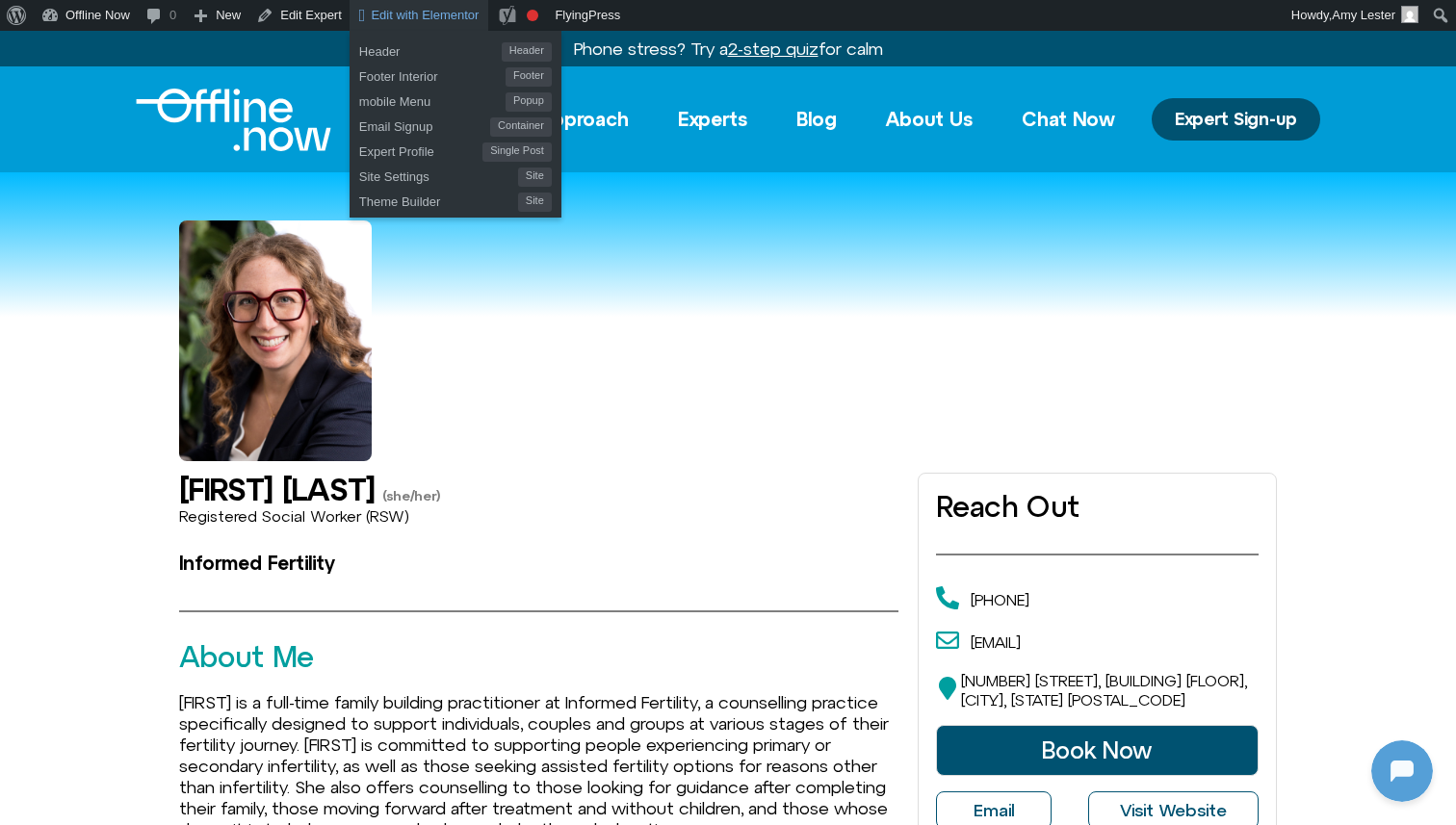 click on "Edit with Elementor" at bounding box center (425, 14) 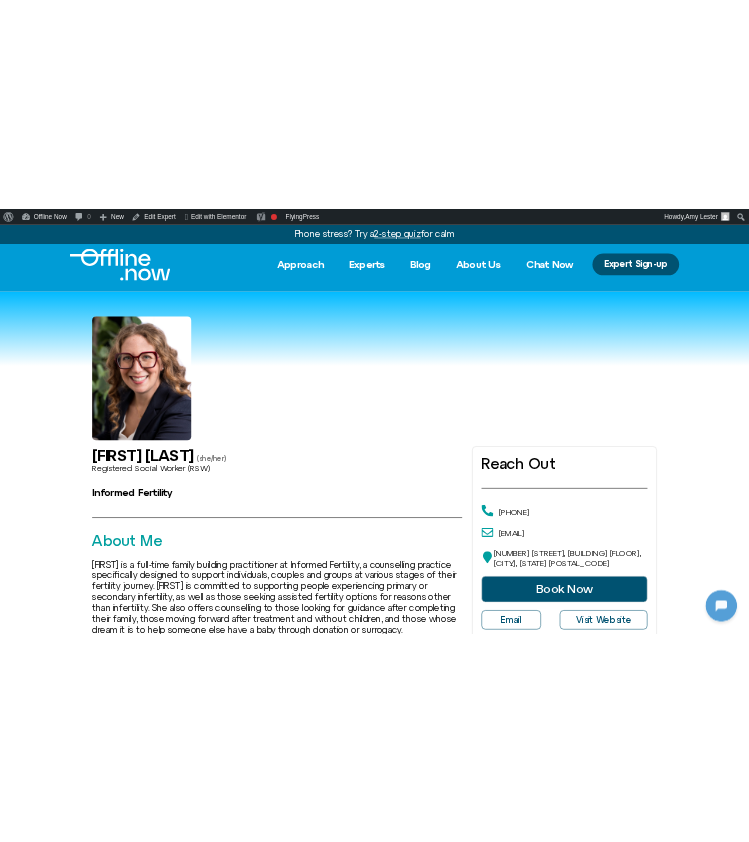 scroll, scrollTop: 0, scrollLeft: 0, axis: both 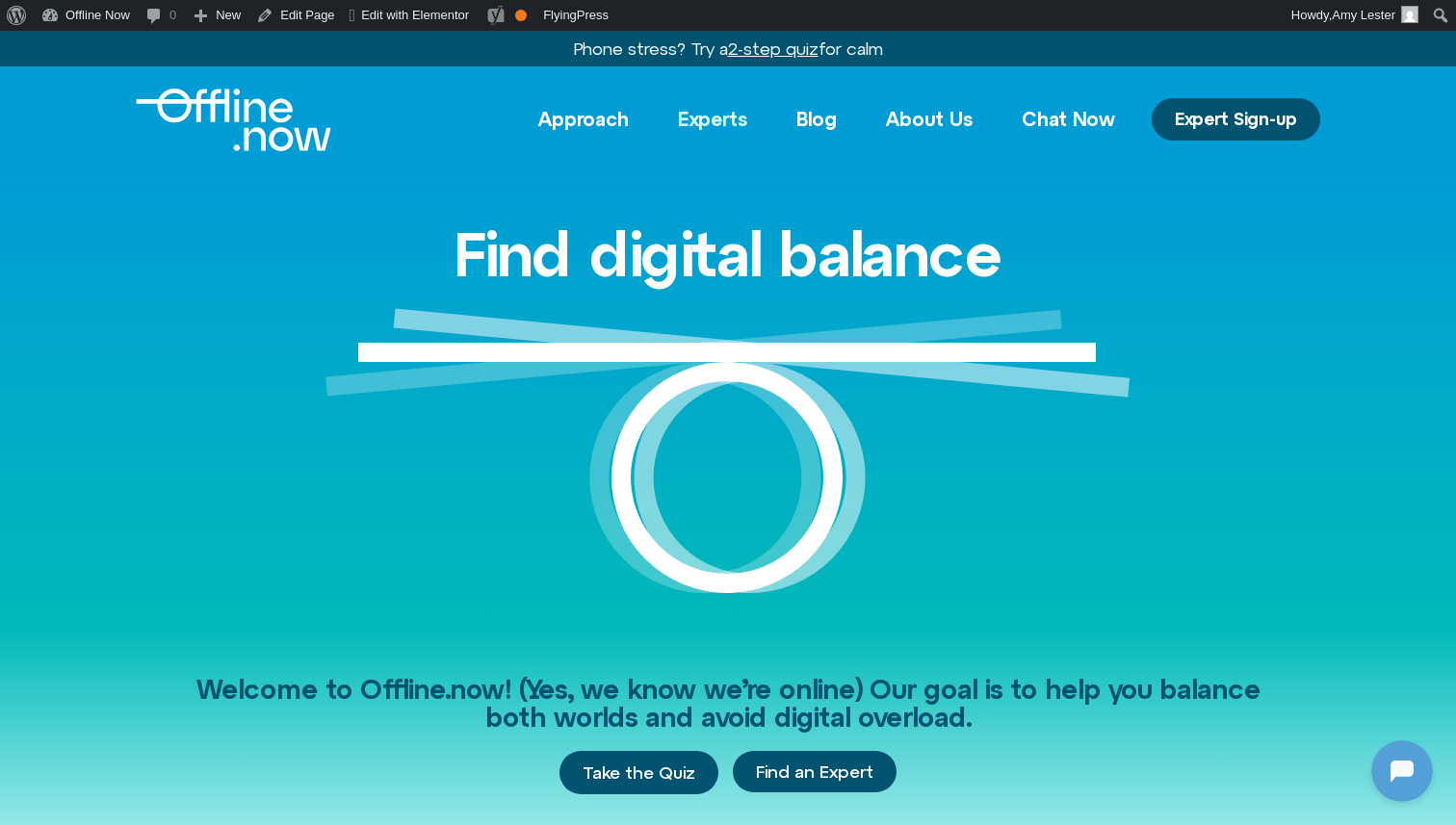 click on "Experts" 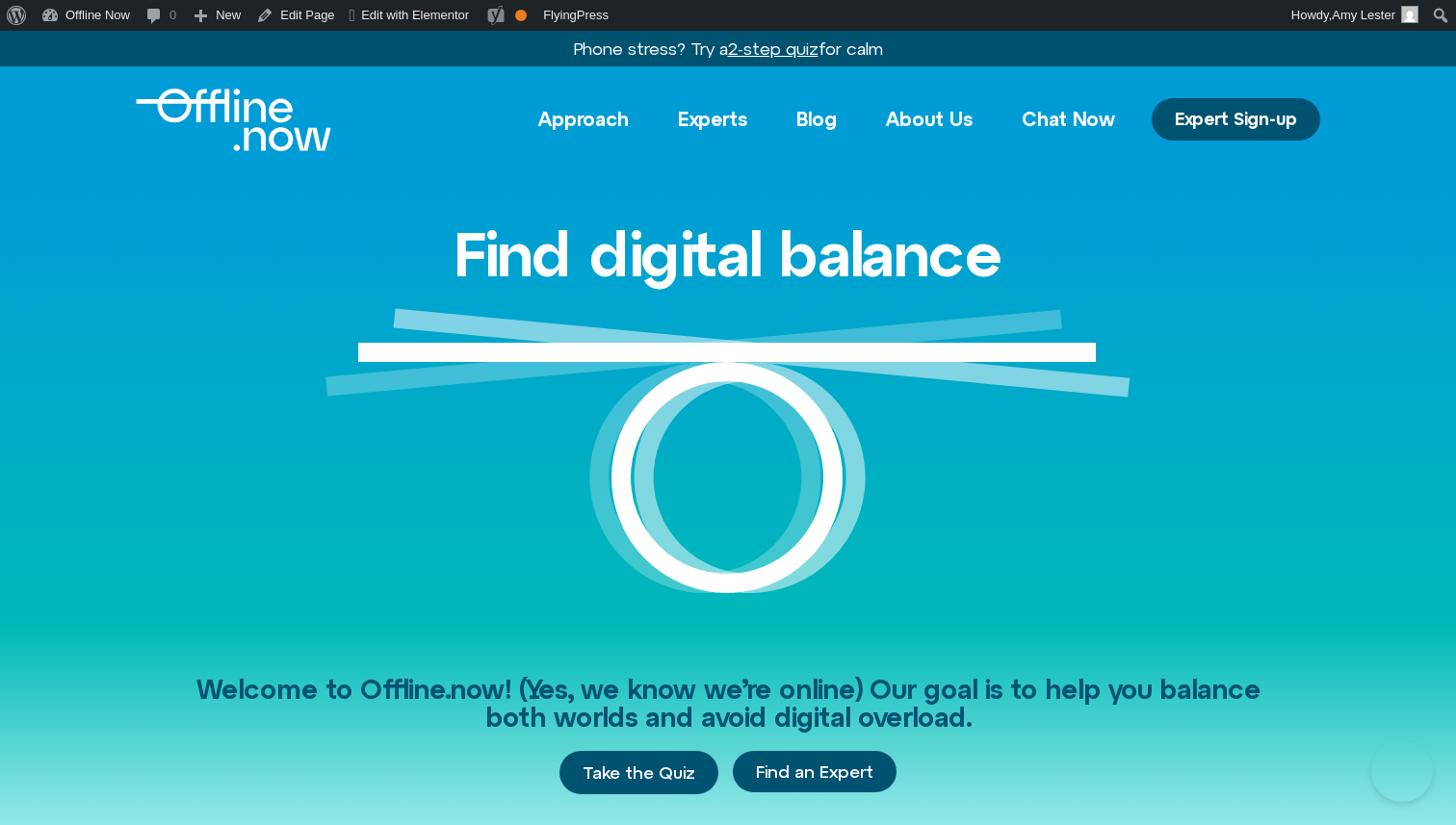 scroll, scrollTop: 0, scrollLeft: 0, axis: both 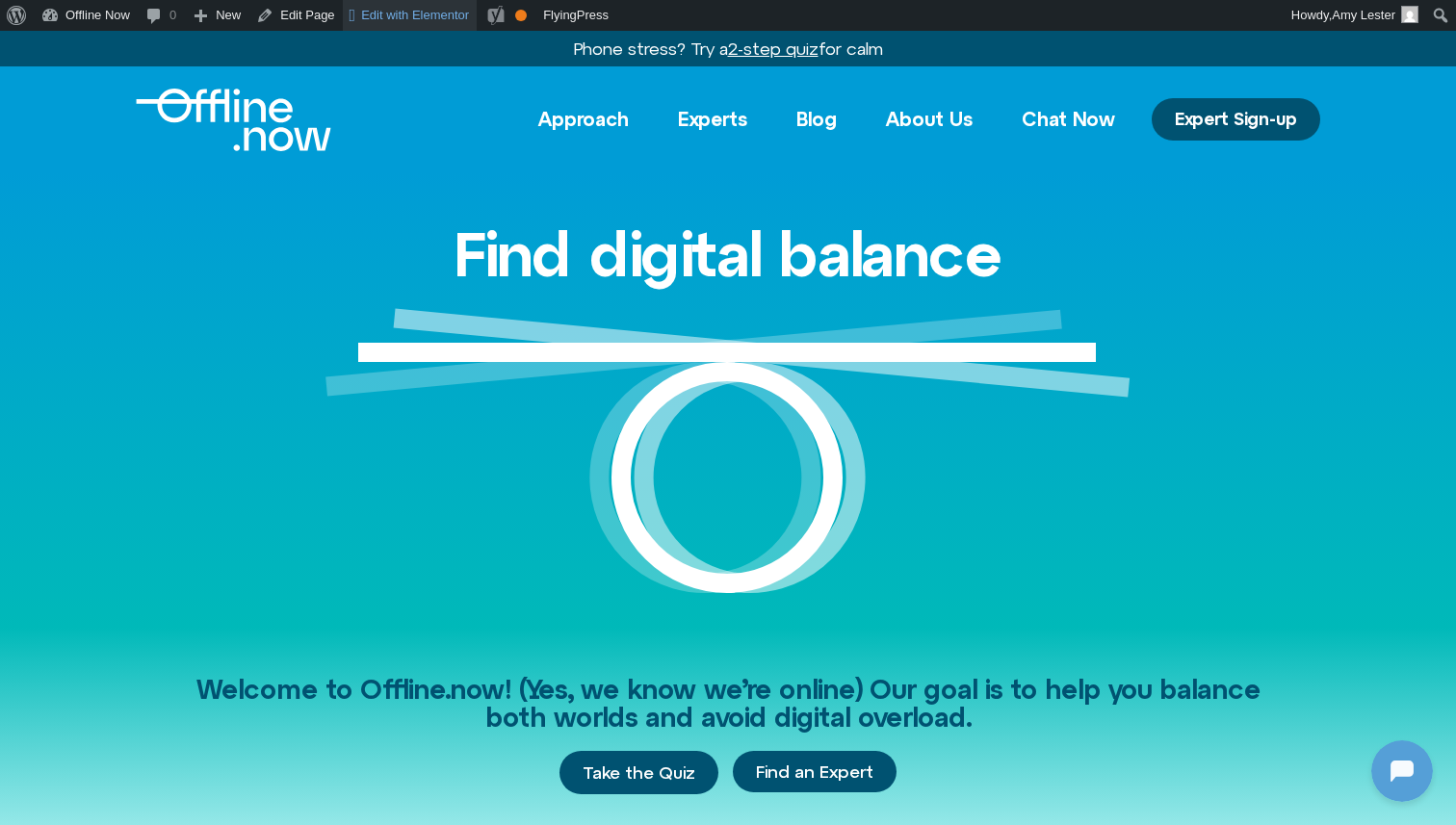 click on "Edit with Elementor" at bounding box center [415, 14] 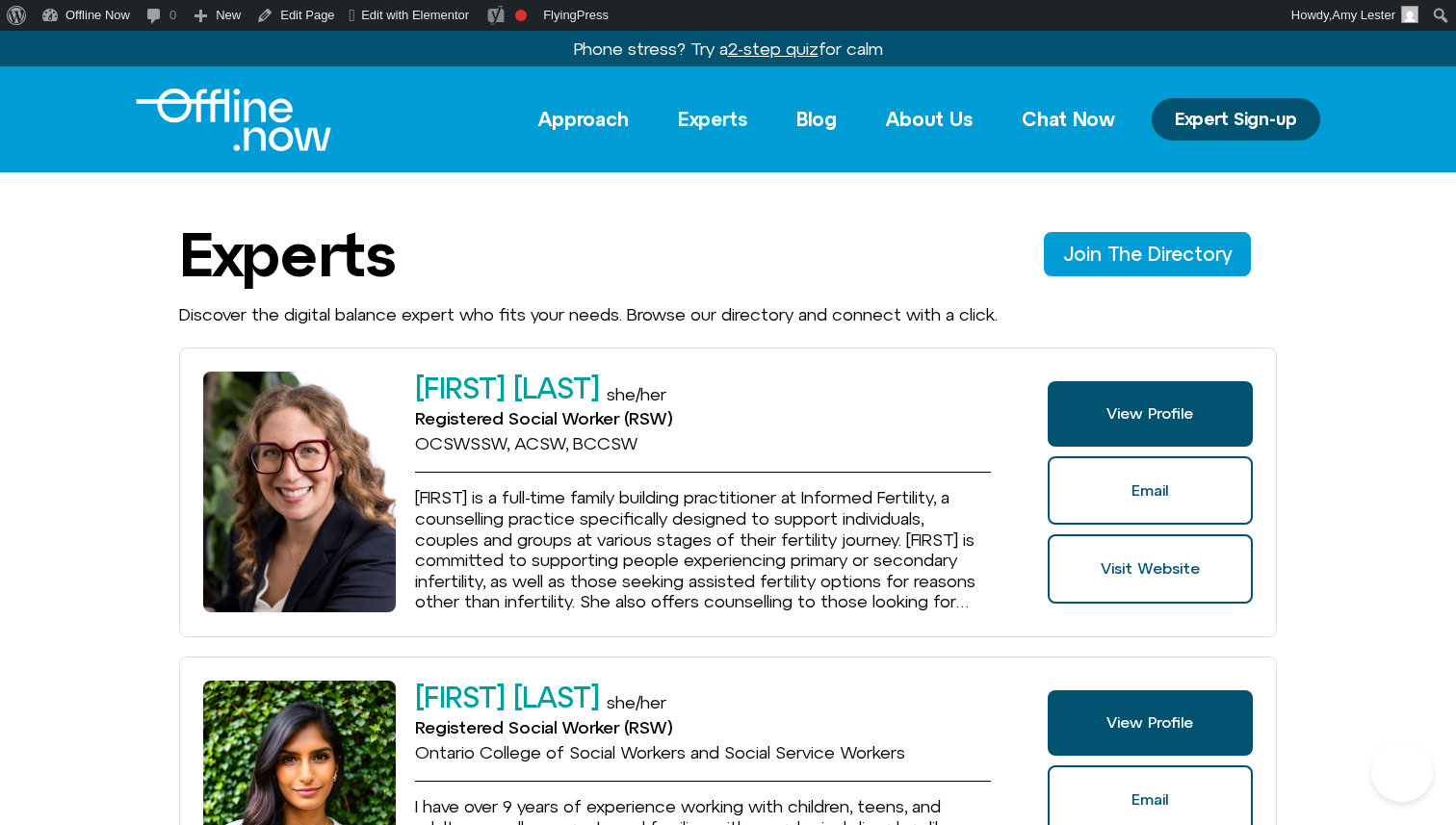 scroll, scrollTop: 0, scrollLeft: 0, axis: both 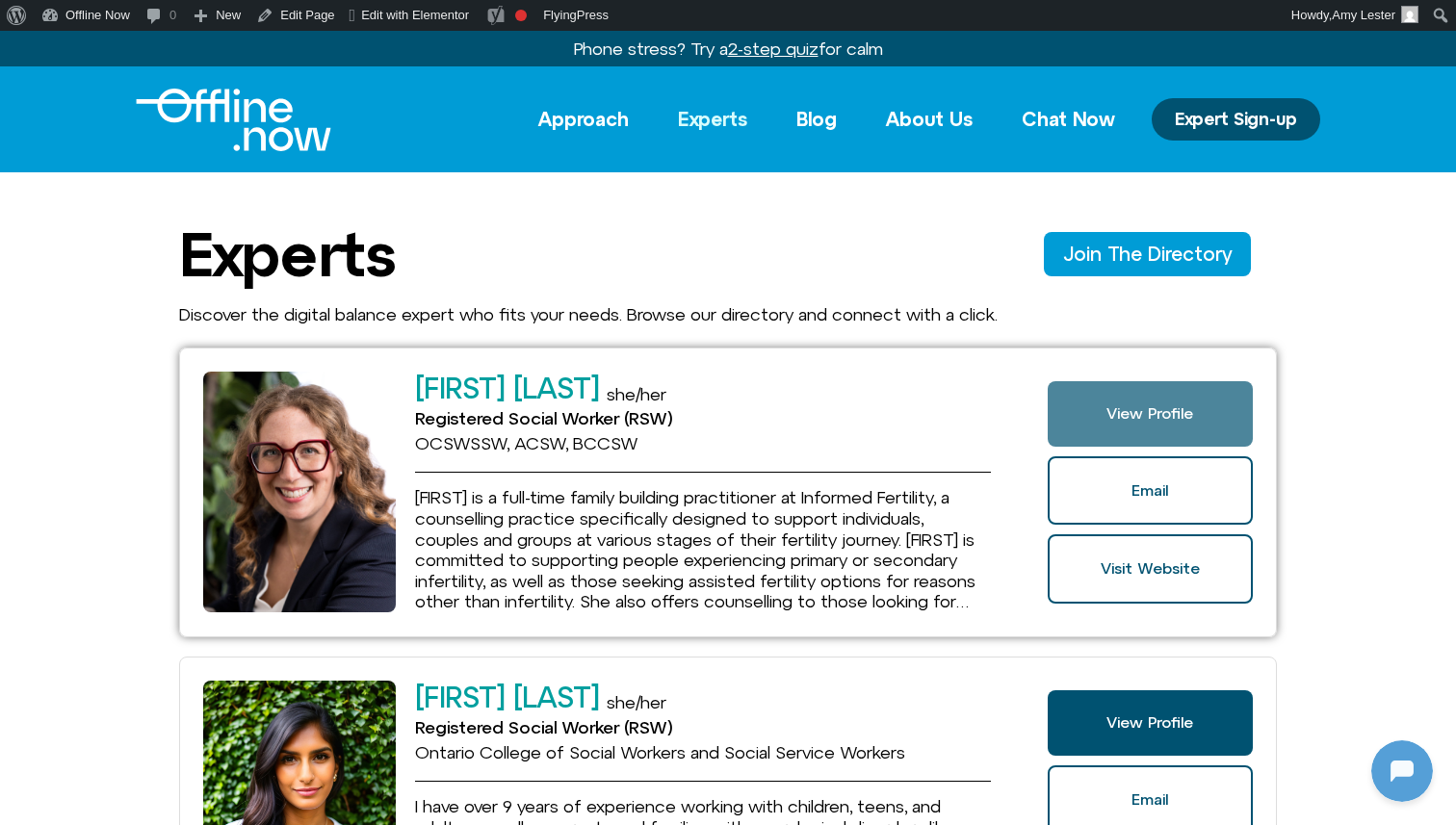 click on "View Profile" 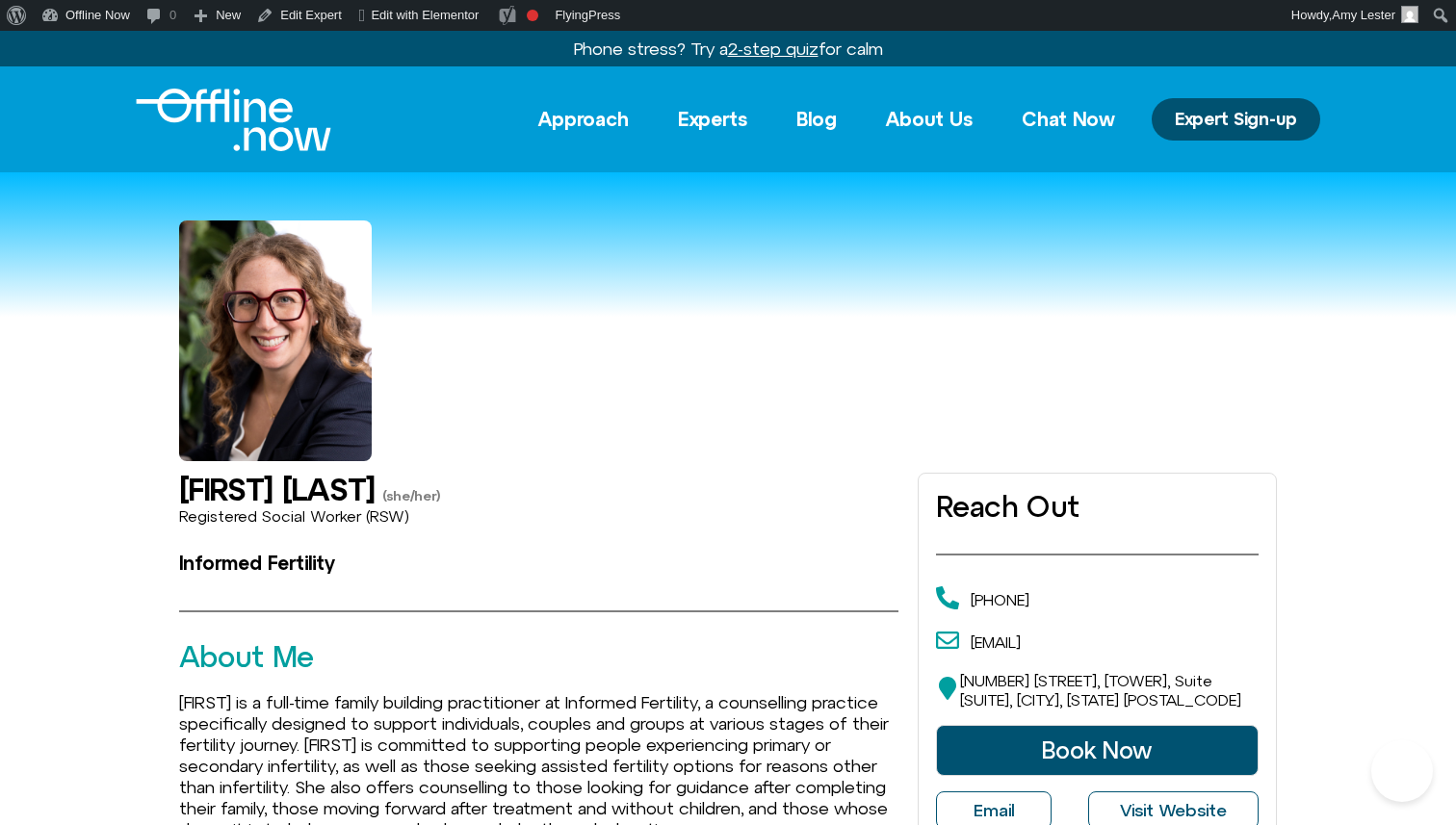 scroll, scrollTop: 0, scrollLeft: 0, axis: both 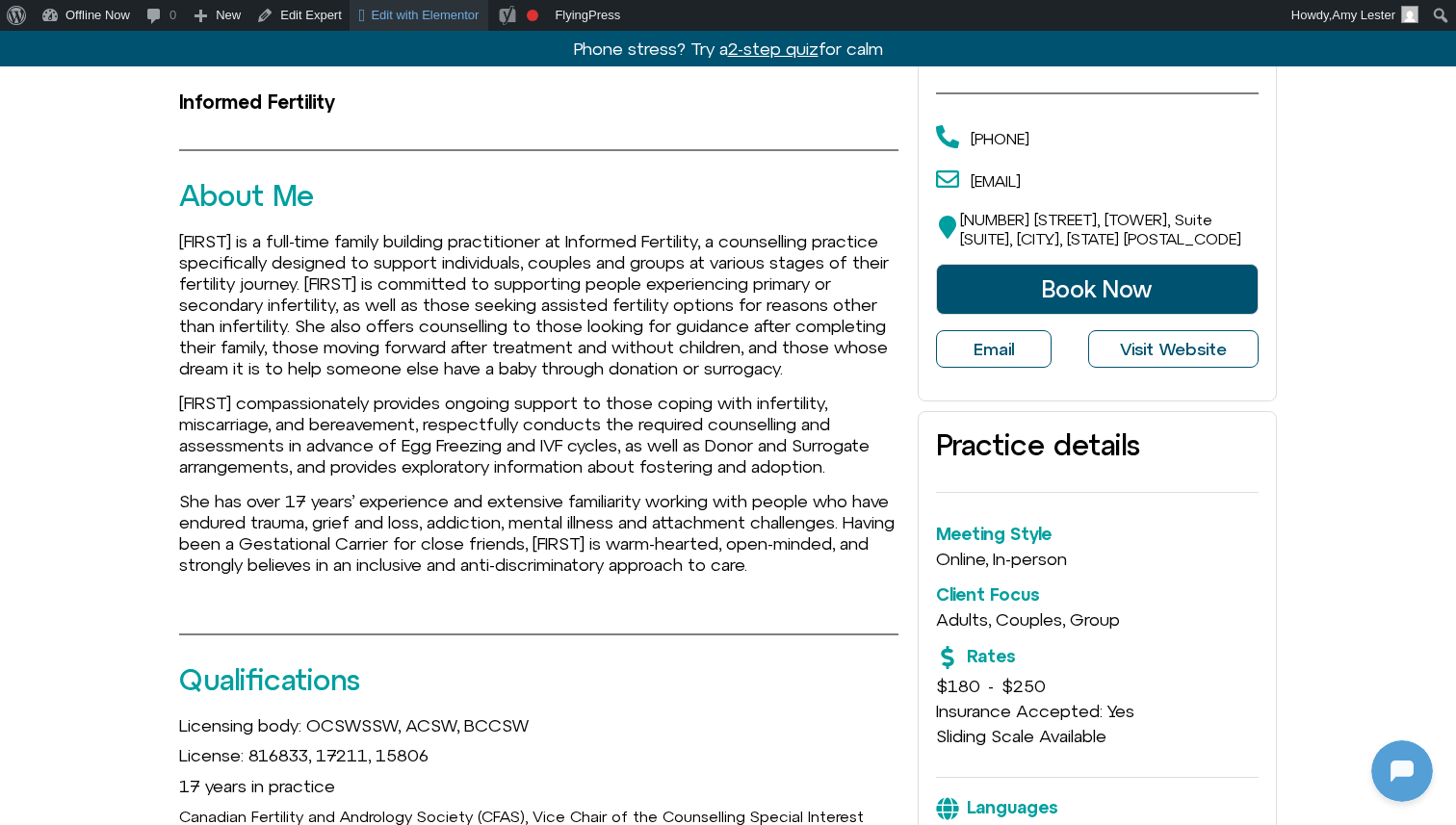 click on "Edit with Elementor" at bounding box center (425, 14) 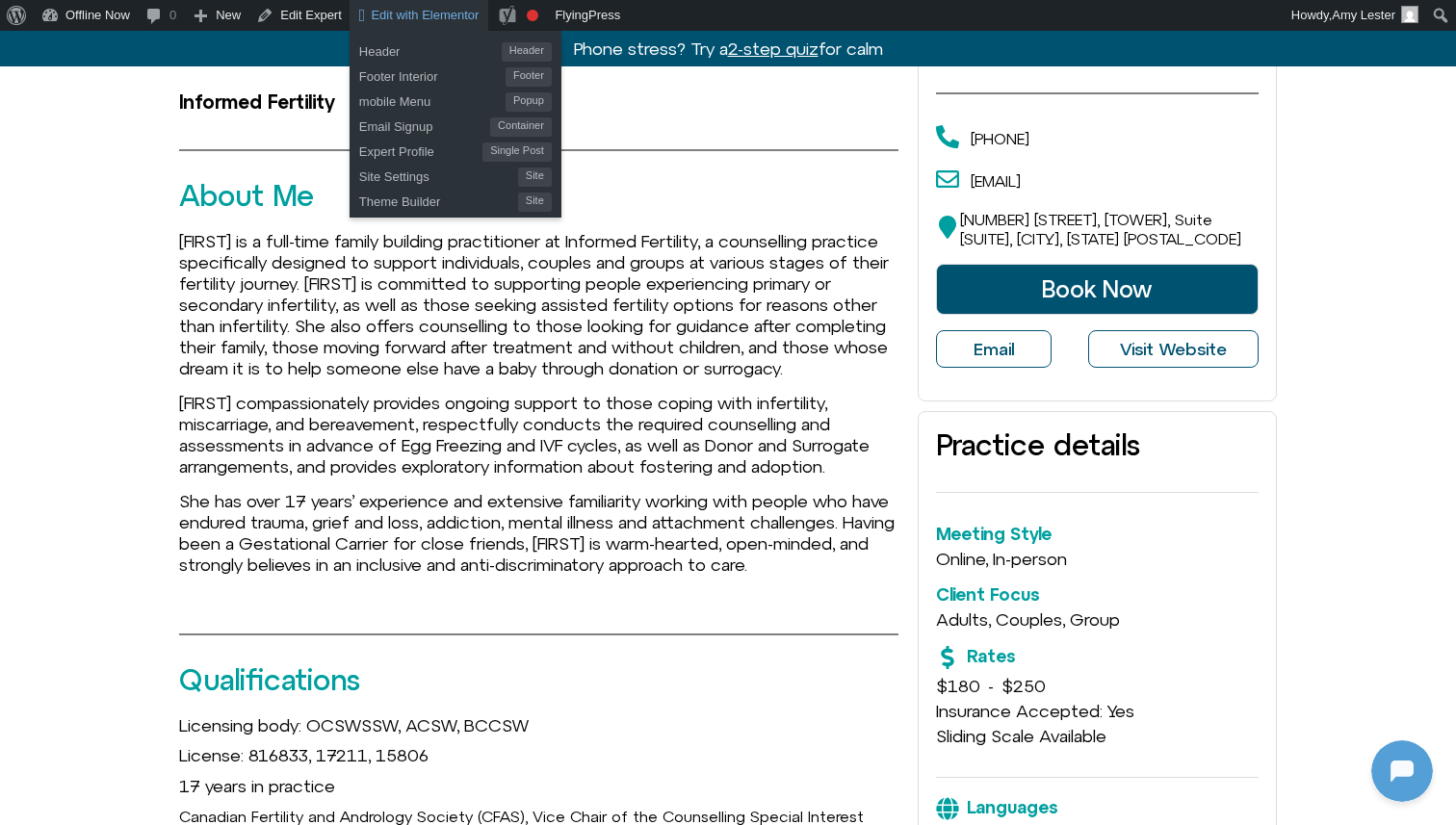 click on "Edit with Elementor" at bounding box center [425, 14] 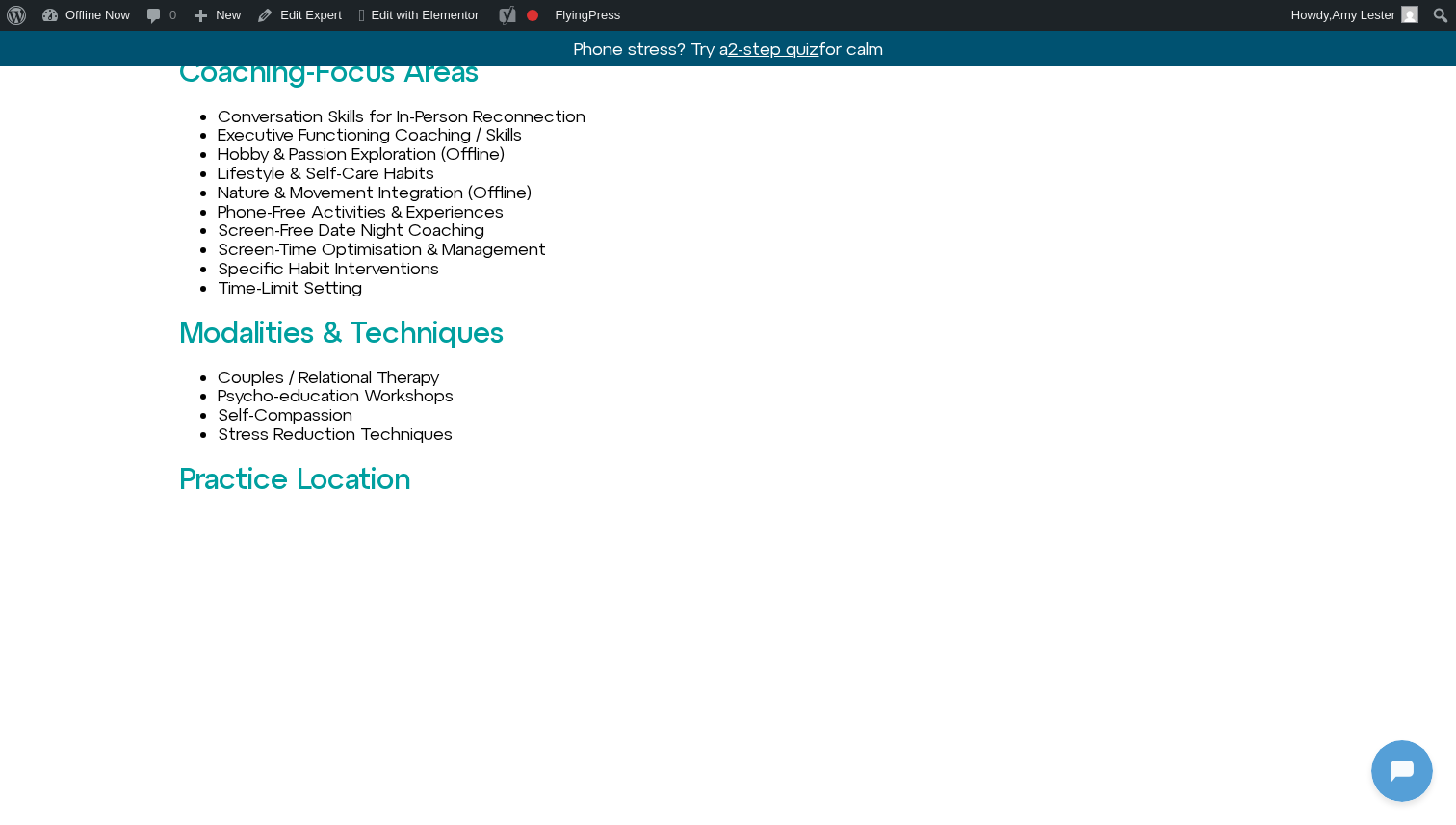 scroll, scrollTop: 1903, scrollLeft: 0, axis: vertical 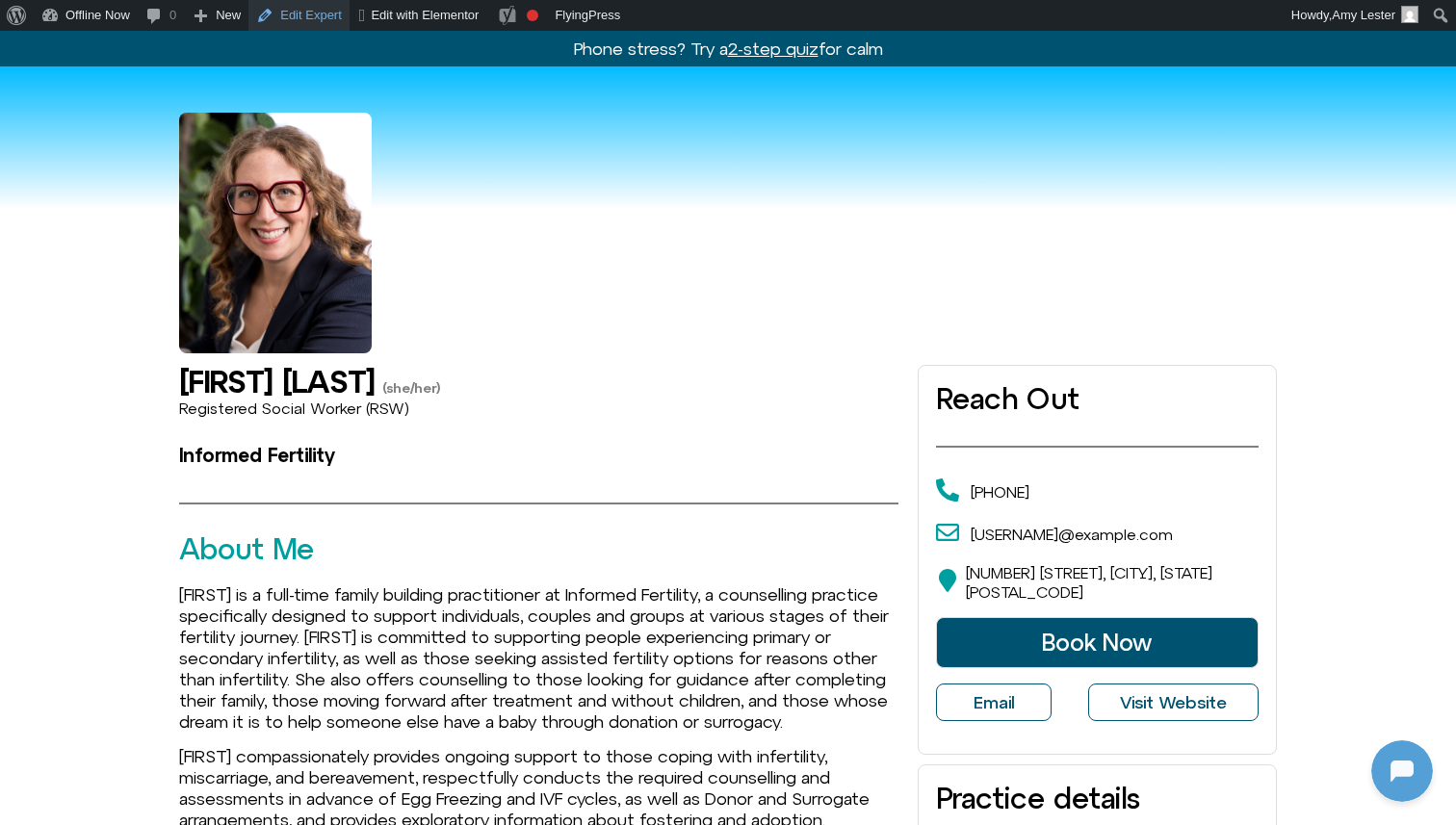 click on "Edit Expert" at bounding box center [299, 15] 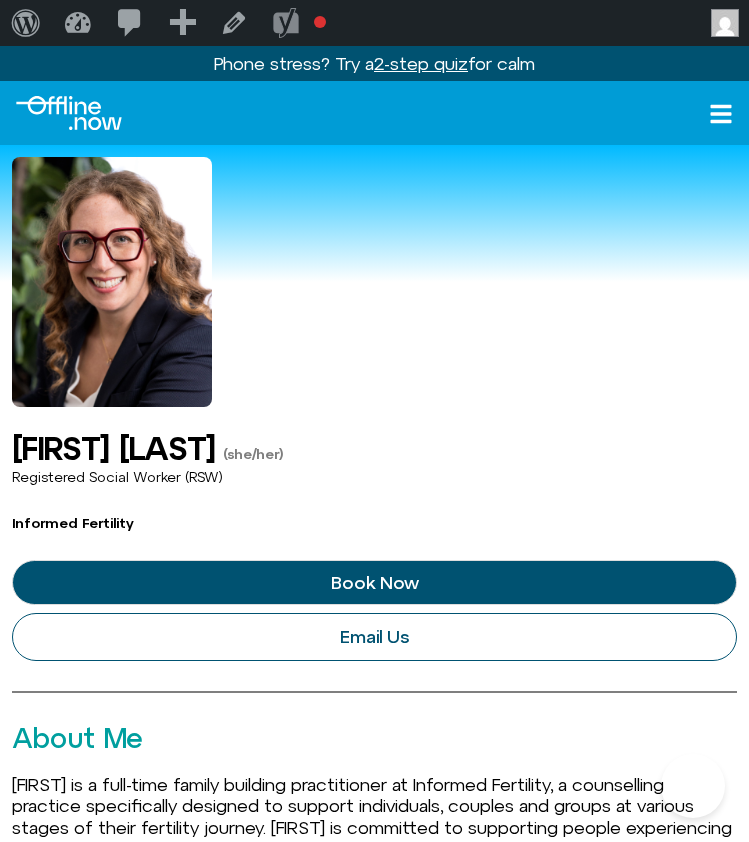scroll, scrollTop: 0, scrollLeft: 0, axis: both 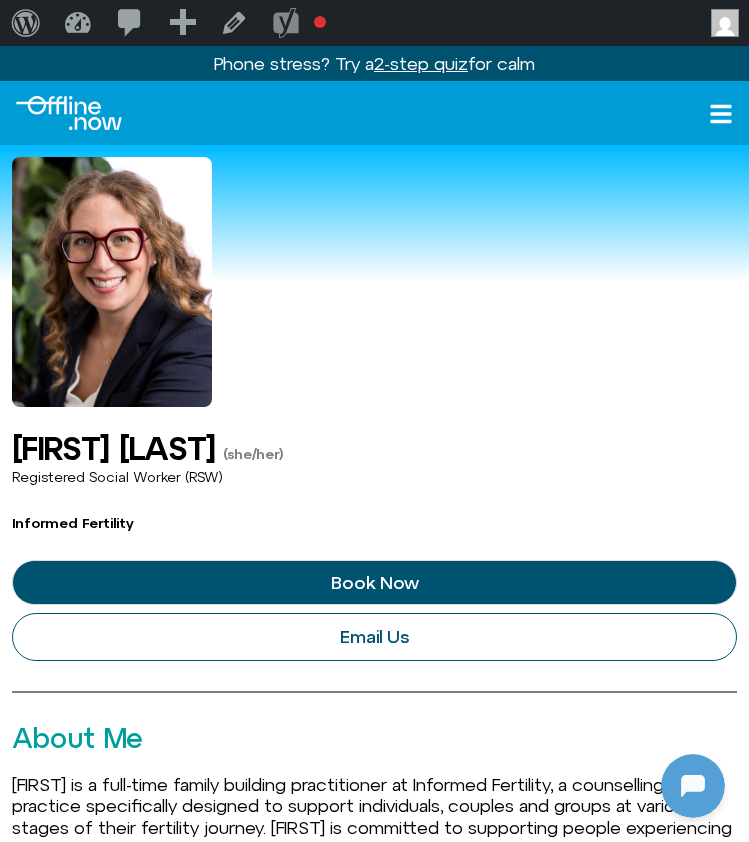 click at bounding box center [69, 113] 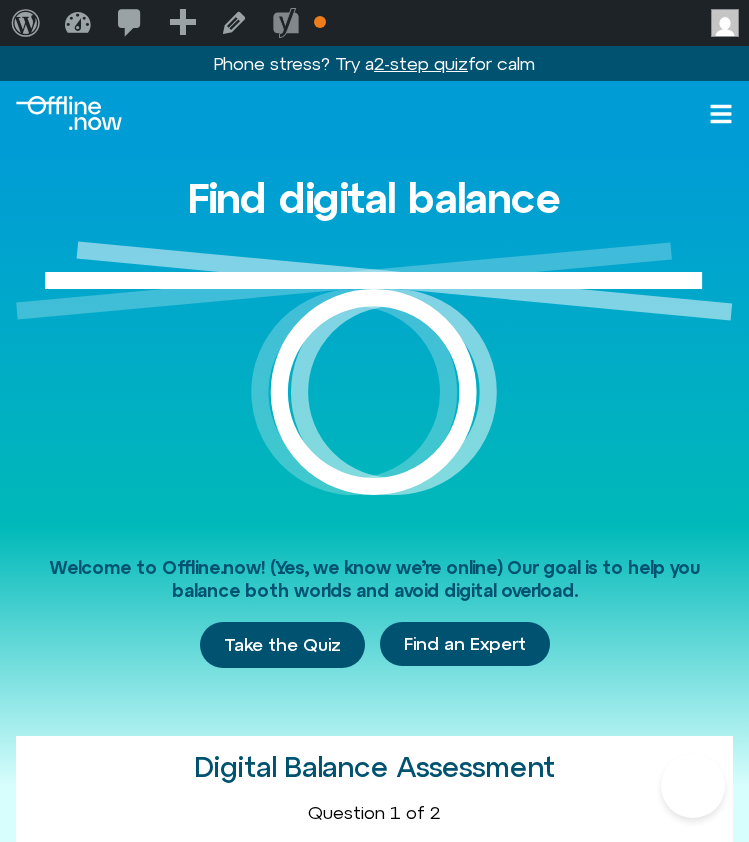 scroll, scrollTop: 0, scrollLeft: 0, axis: both 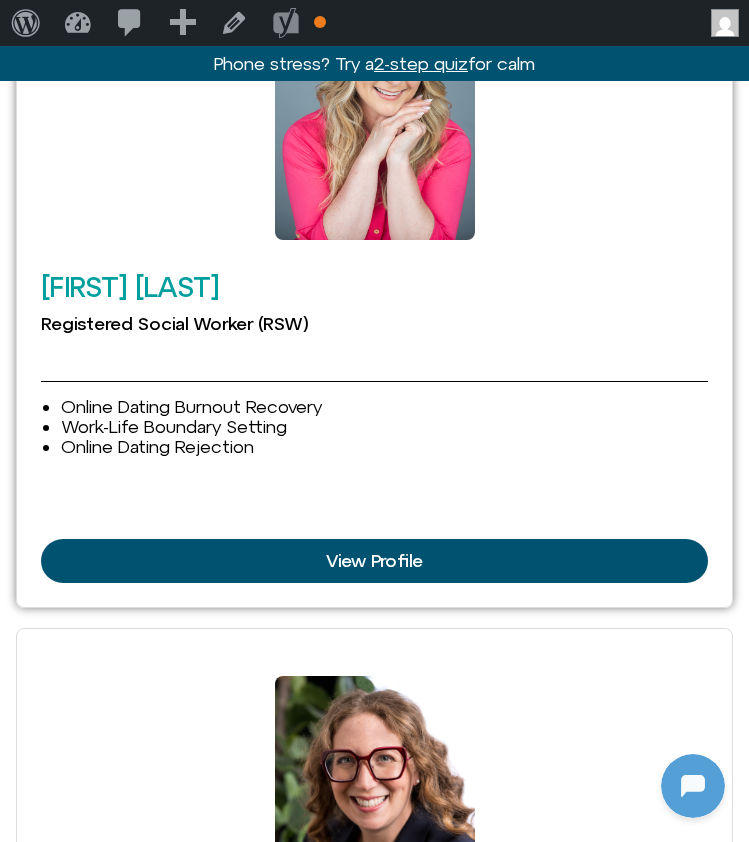 click 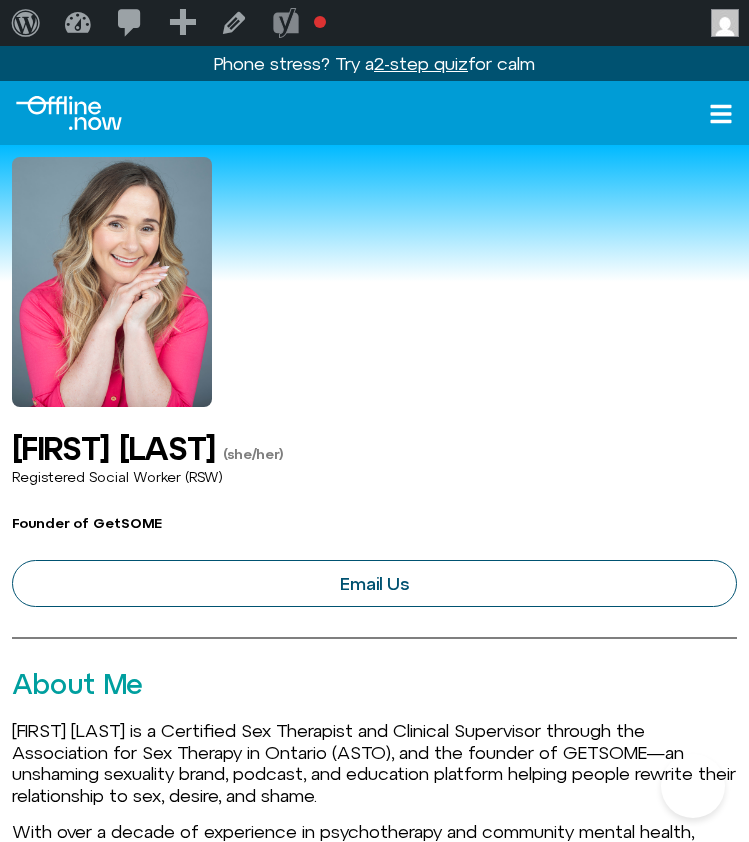 scroll, scrollTop: 0, scrollLeft: 0, axis: both 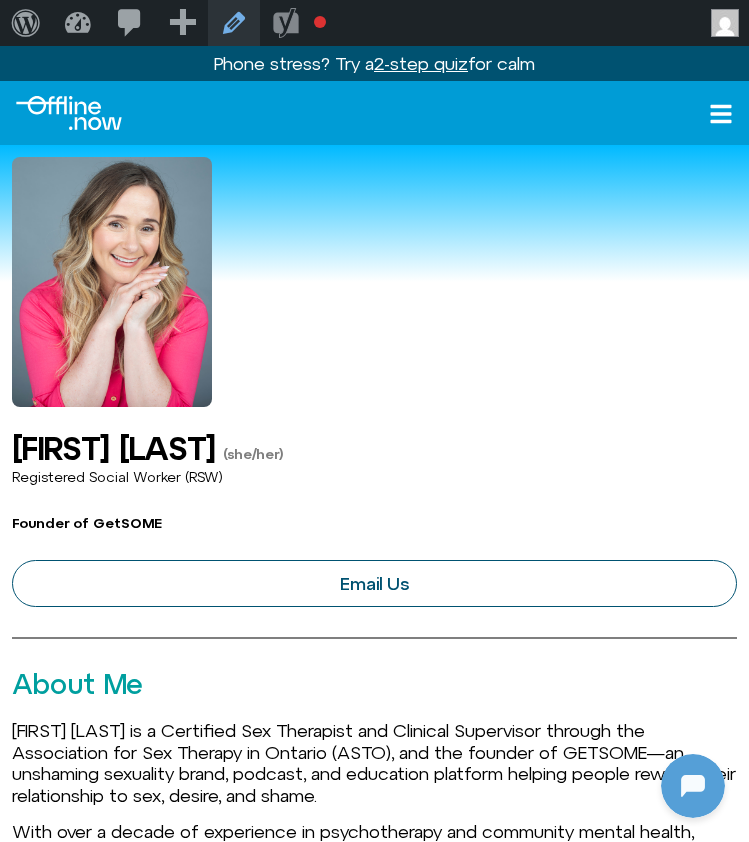click on "Edit Expert" at bounding box center (234, 23) 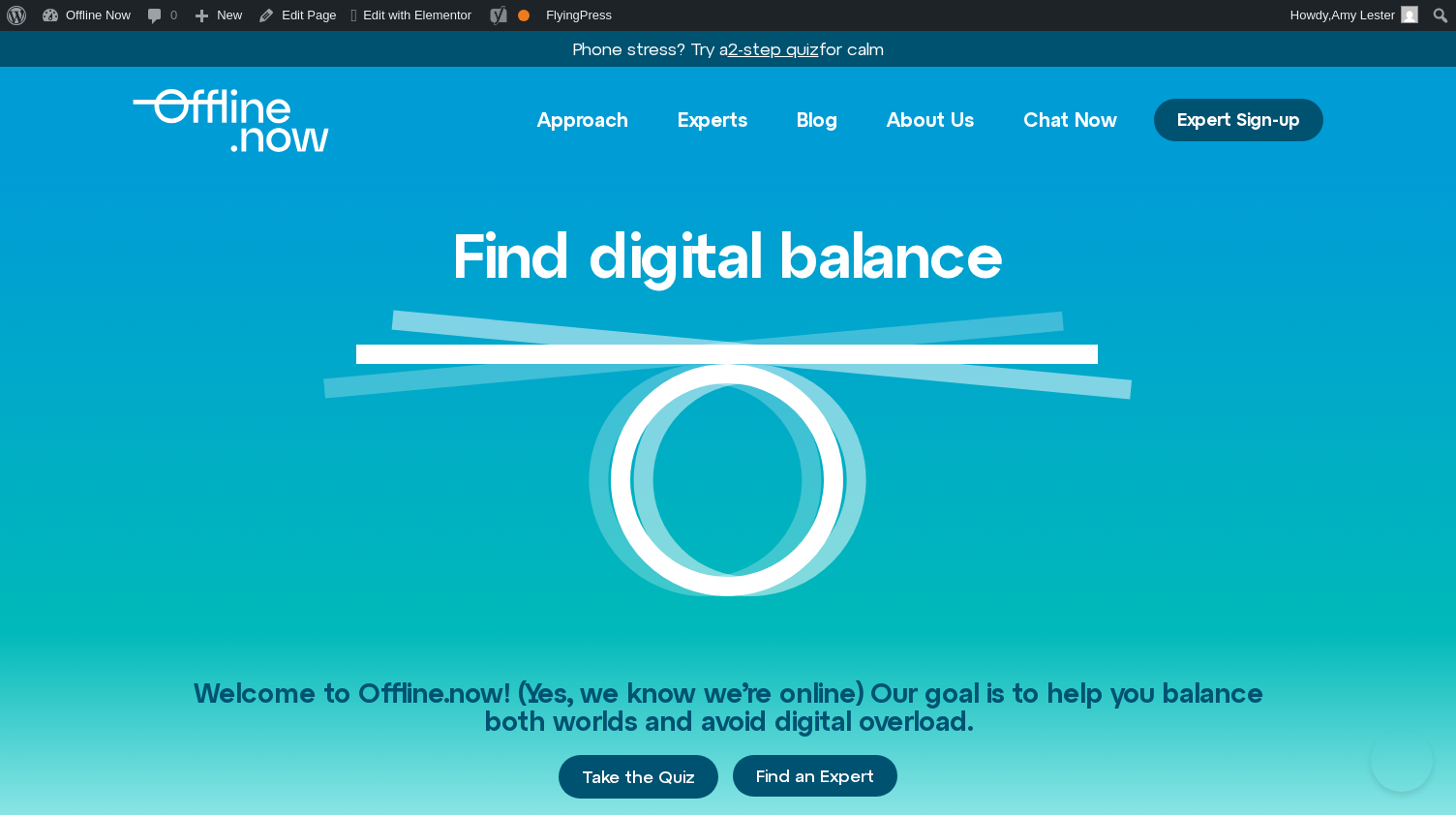 scroll, scrollTop: 0, scrollLeft: 0, axis: both 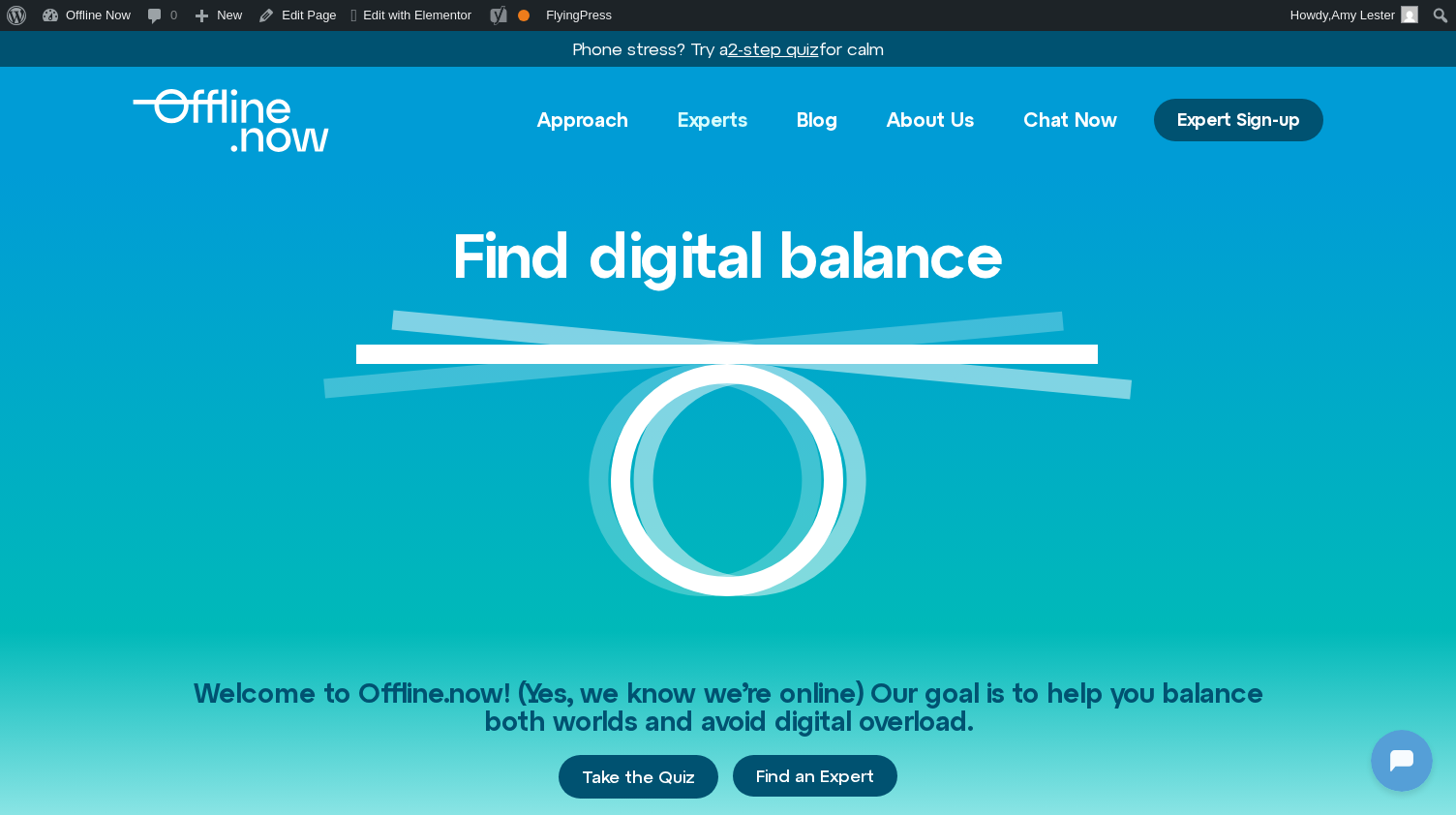 click on "Experts" 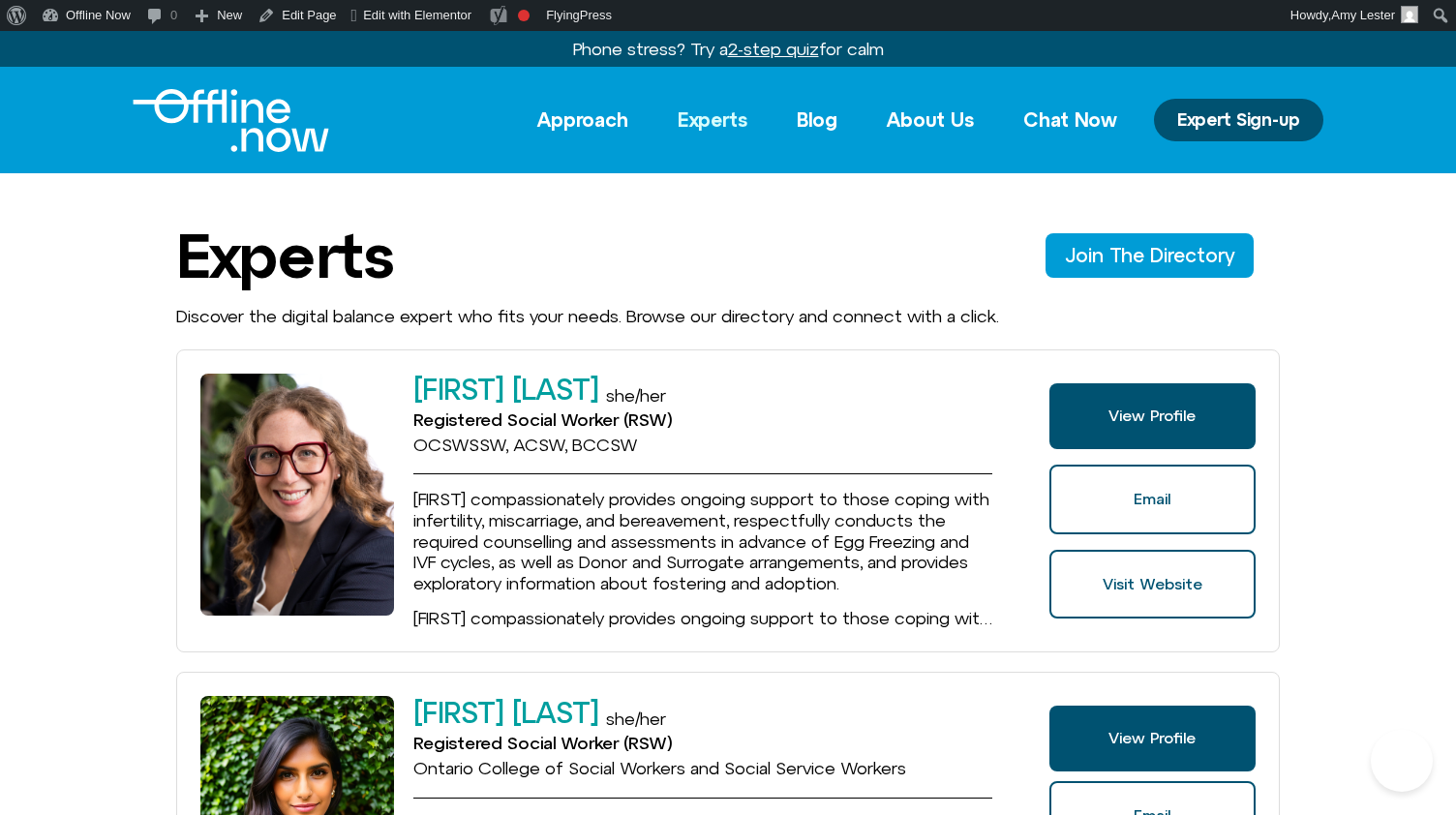 scroll, scrollTop: 0, scrollLeft: 0, axis: both 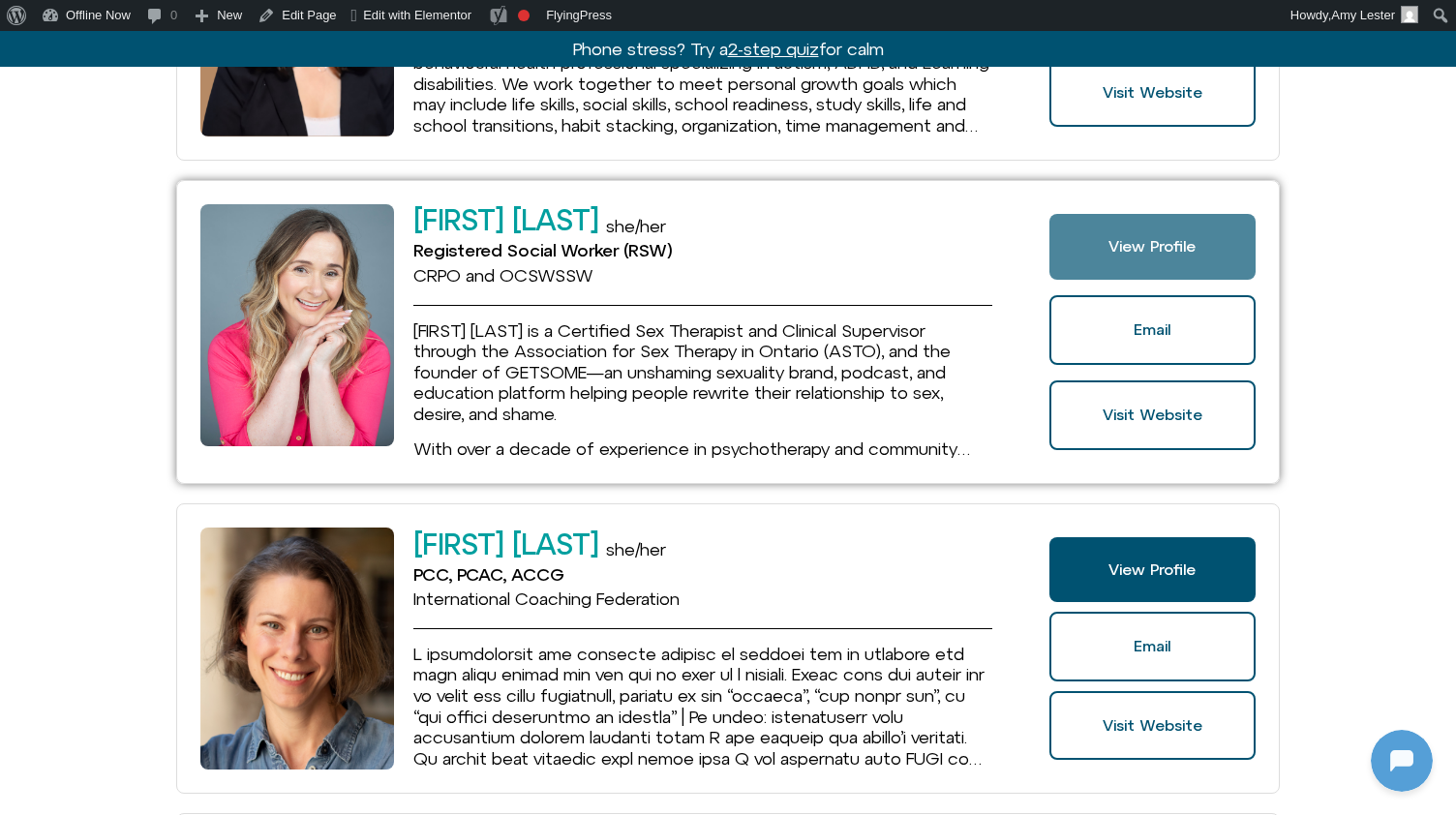 click on "View Profile" 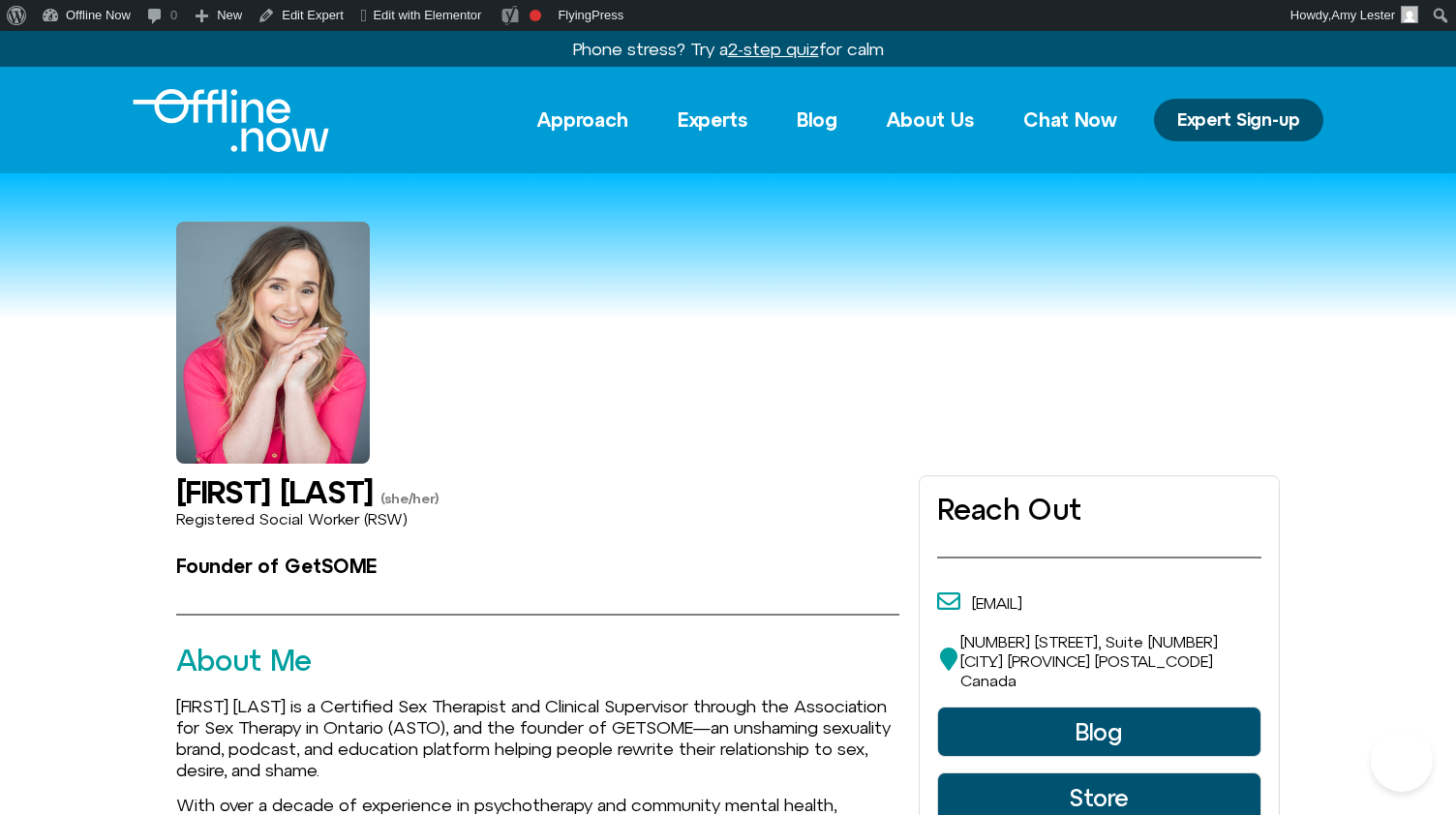 scroll, scrollTop: 0, scrollLeft: 0, axis: both 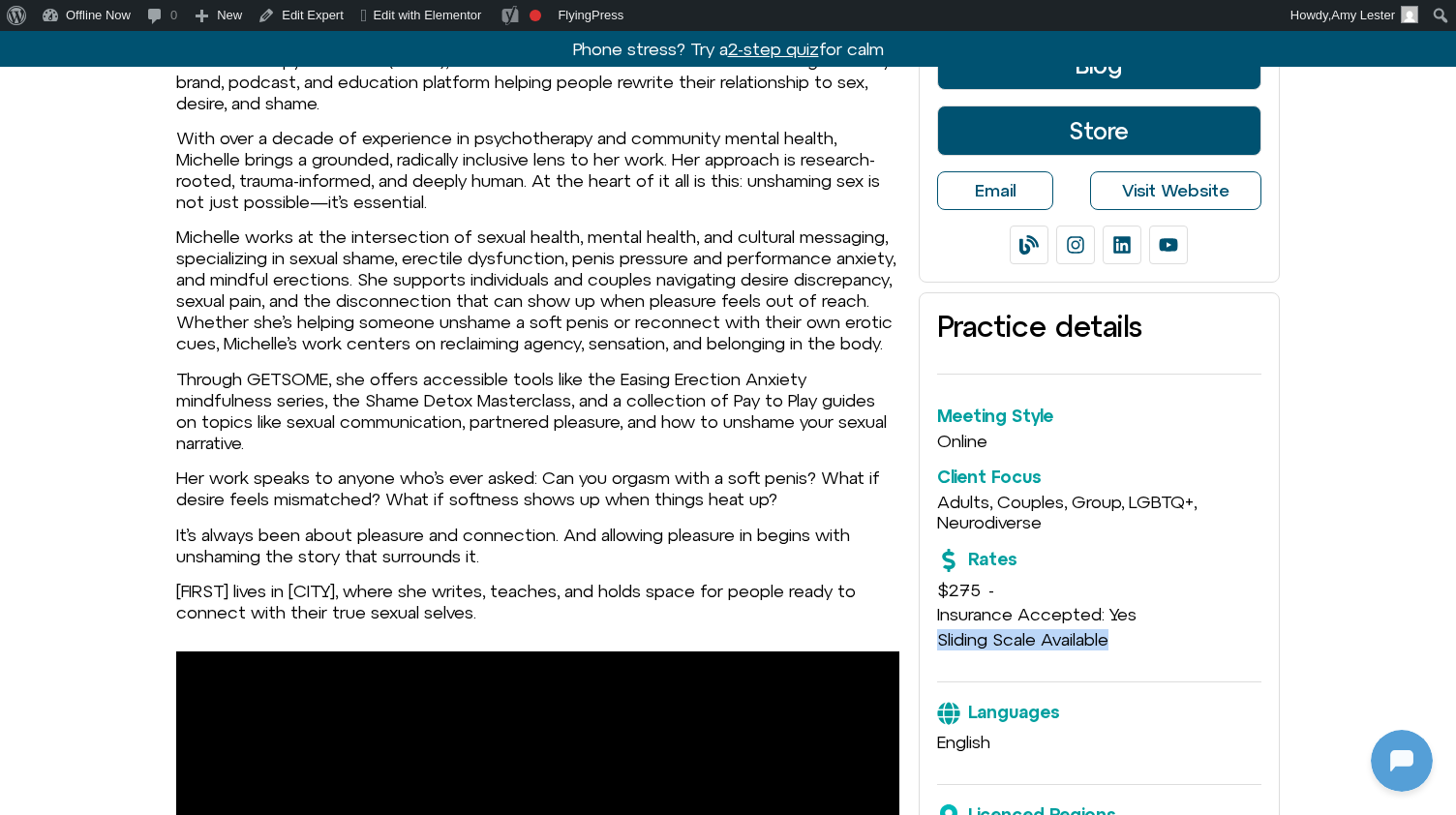 drag, startPoint x: 939, startPoint y: 622, endPoint x: 1292, endPoint y: 622, distance: 353 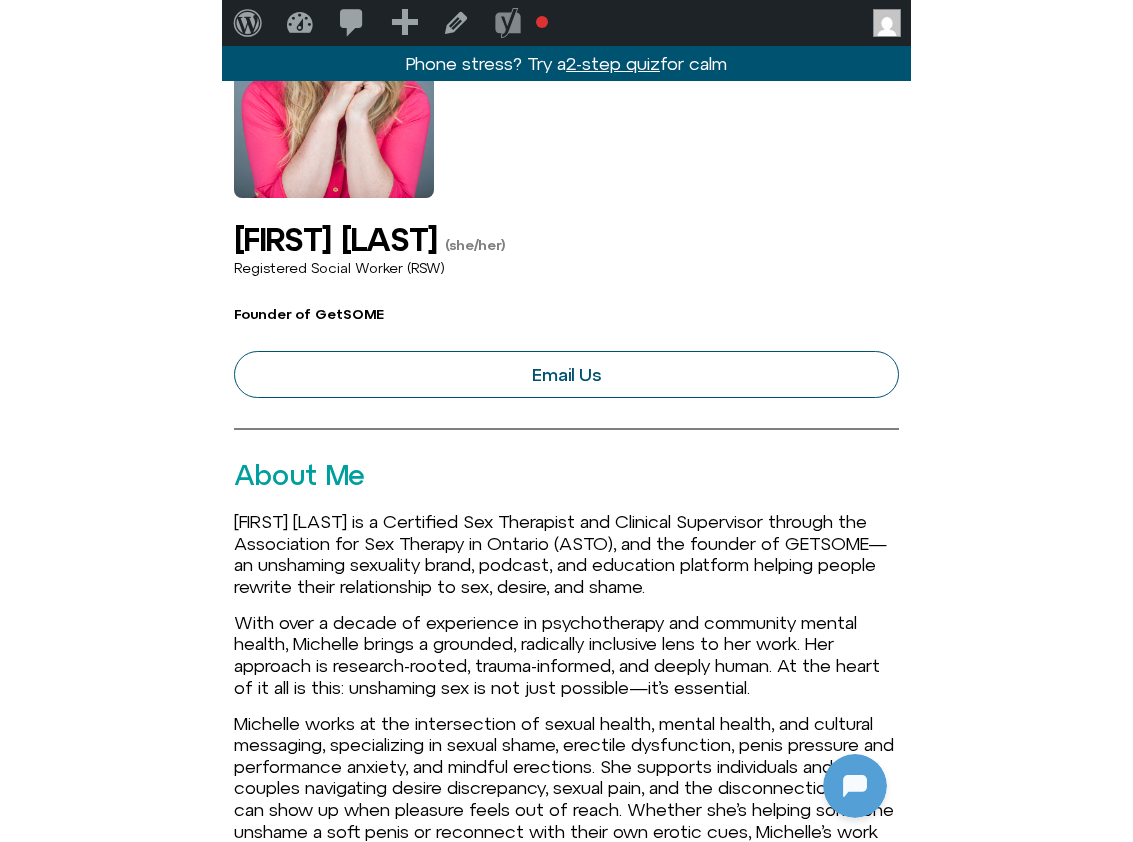scroll, scrollTop: 0, scrollLeft: 0, axis: both 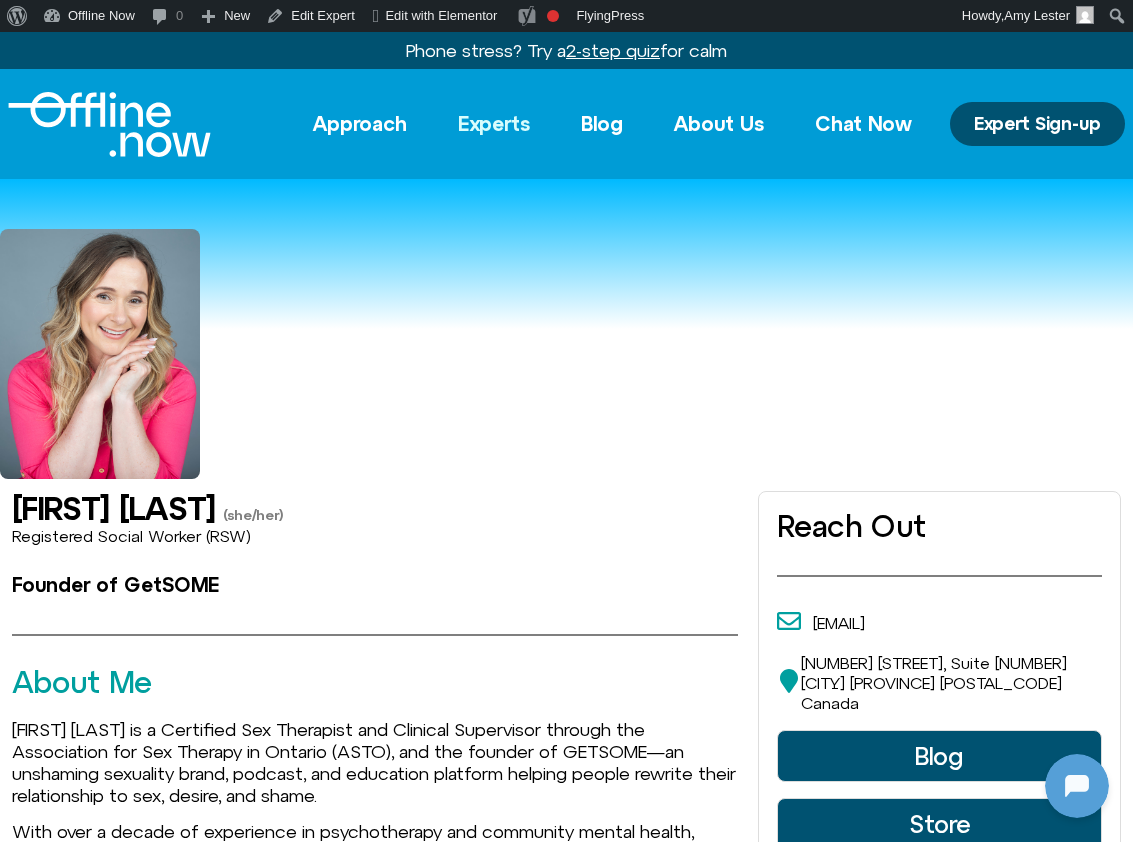 click on "Experts" 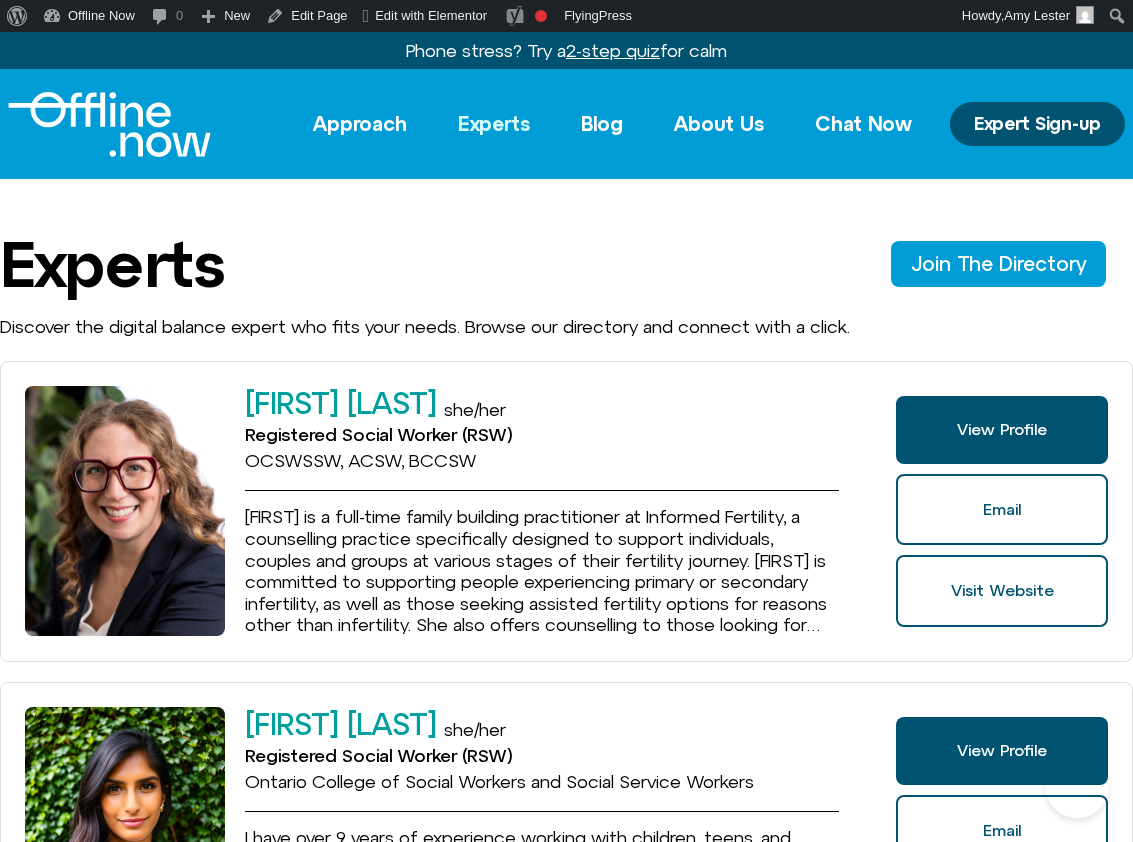 scroll, scrollTop: 0, scrollLeft: 0, axis: both 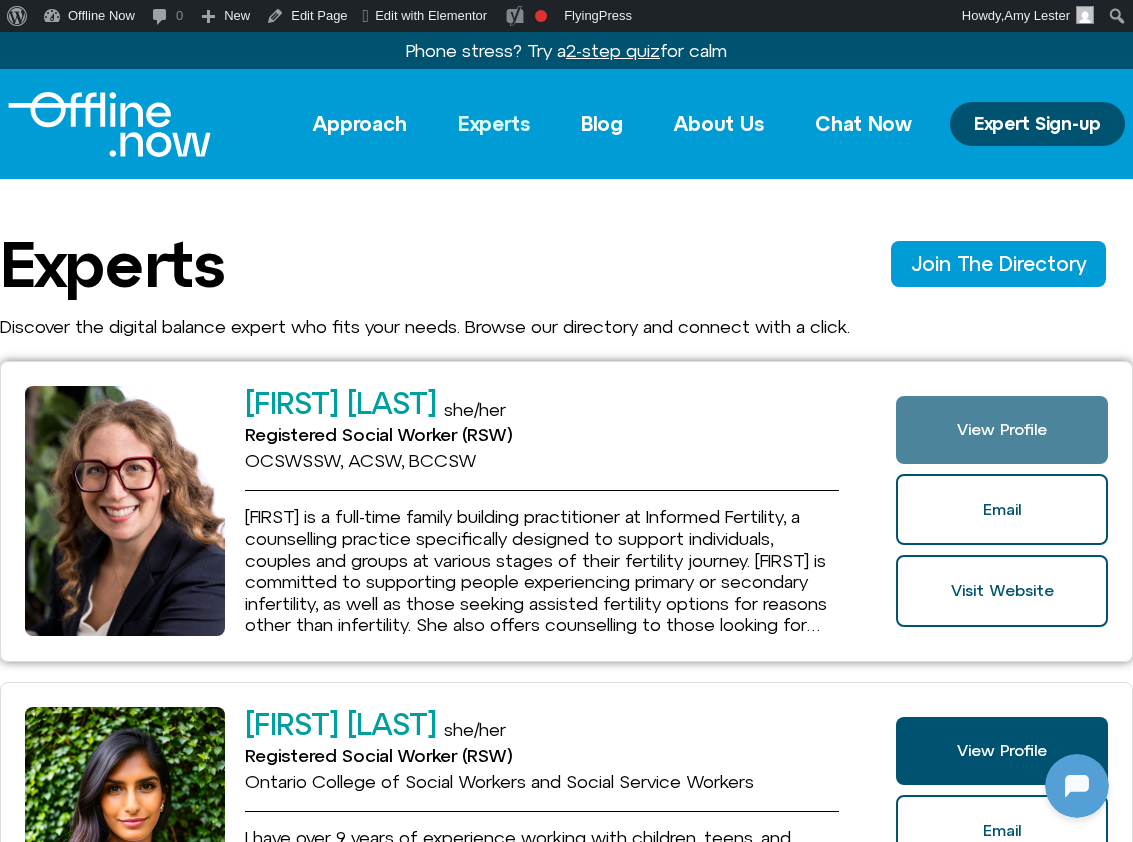 click on "View Profile" 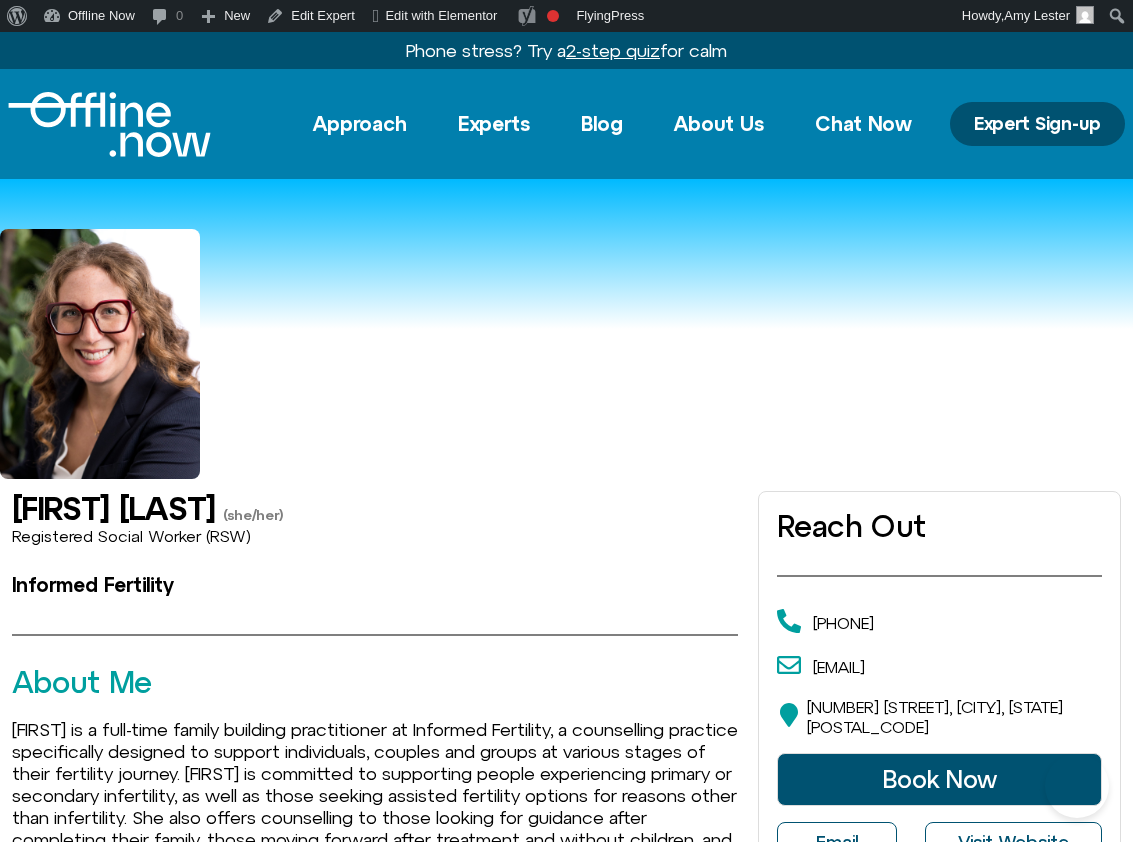 scroll, scrollTop: 0, scrollLeft: 0, axis: both 